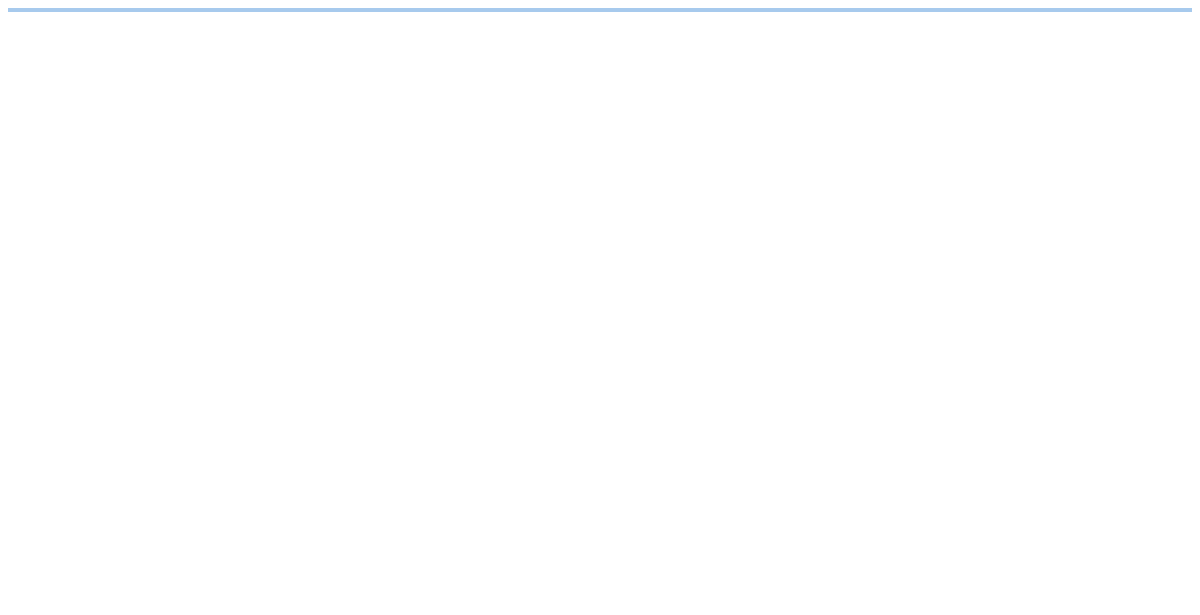 scroll, scrollTop: 0, scrollLeft: 0, axis: both 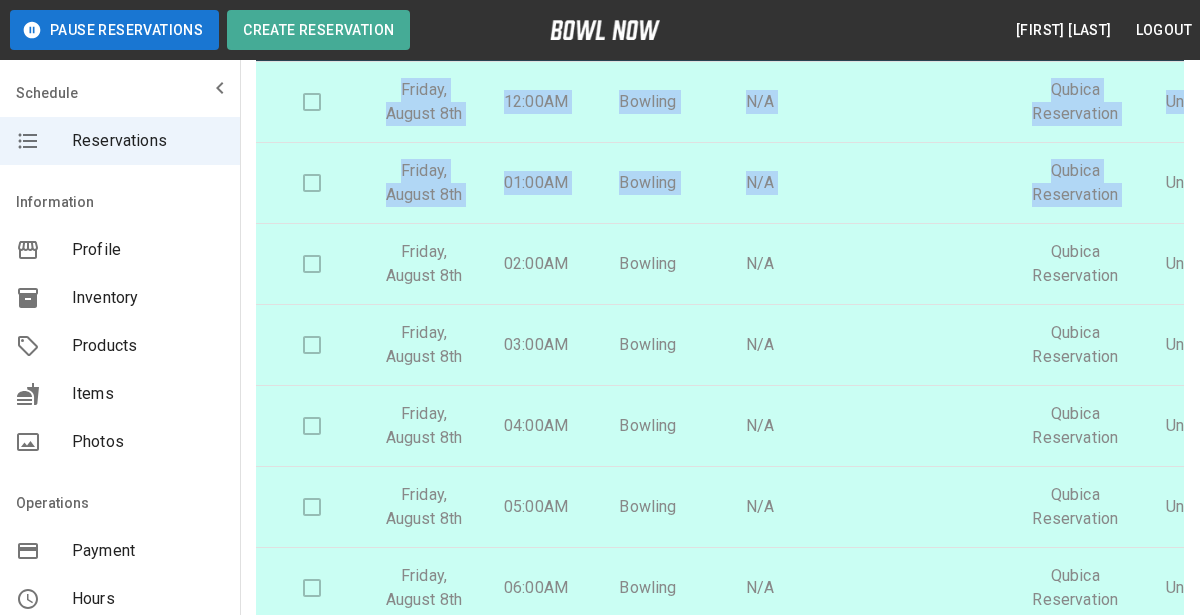 drag, startPoint x: 1198, startPoint y: 96, endPoint x: 1162, endPoint y: 216, distance: 125.283676 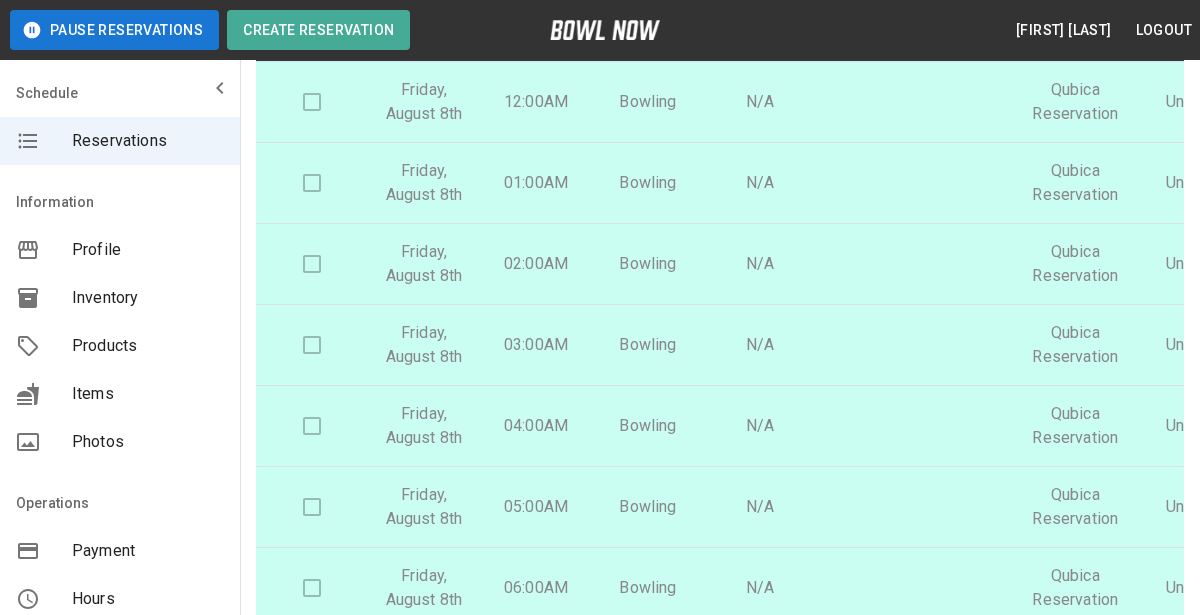 click on "**********" at bounding box center [720, 321] 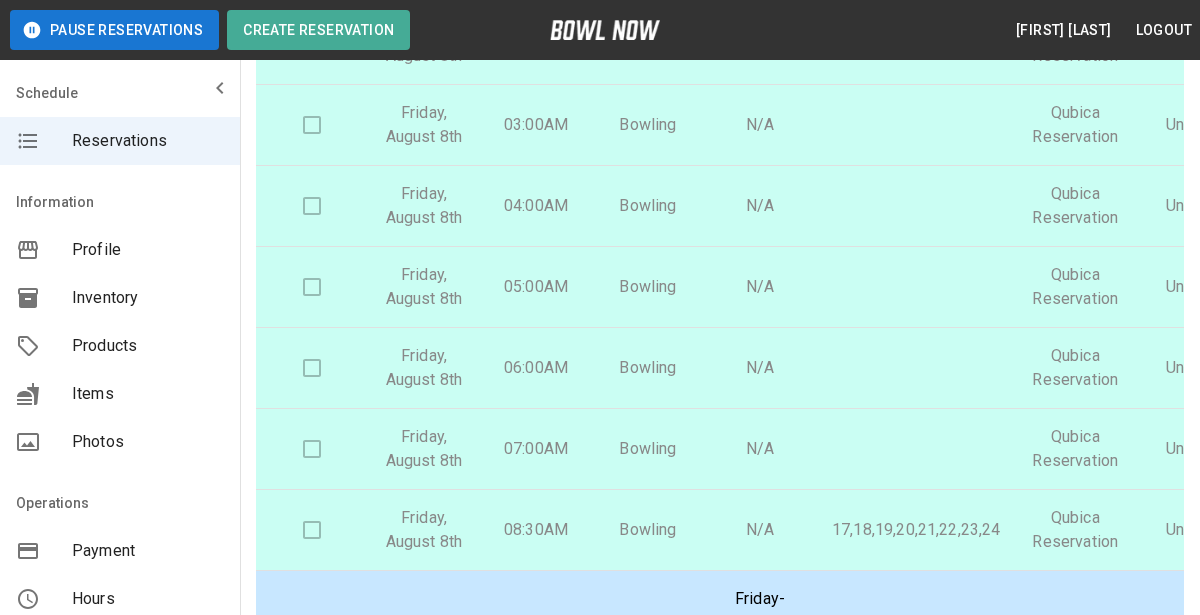 scroll, scrollTop: 0, scrollLeft: 0, axis: both 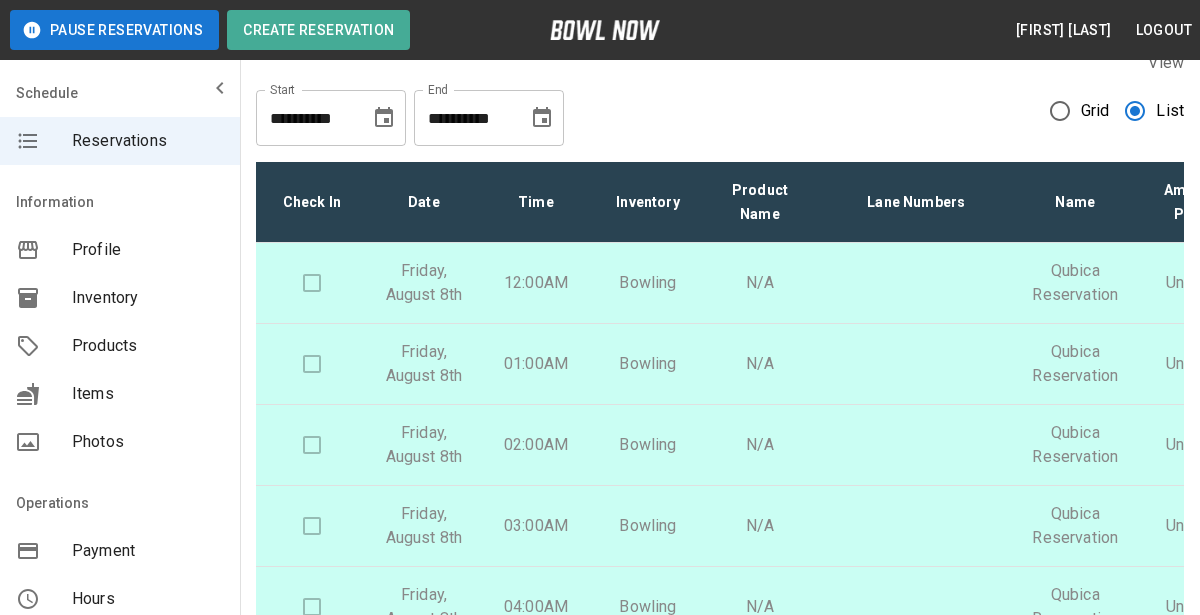 click on "**********" at bounding box center (720, 110) 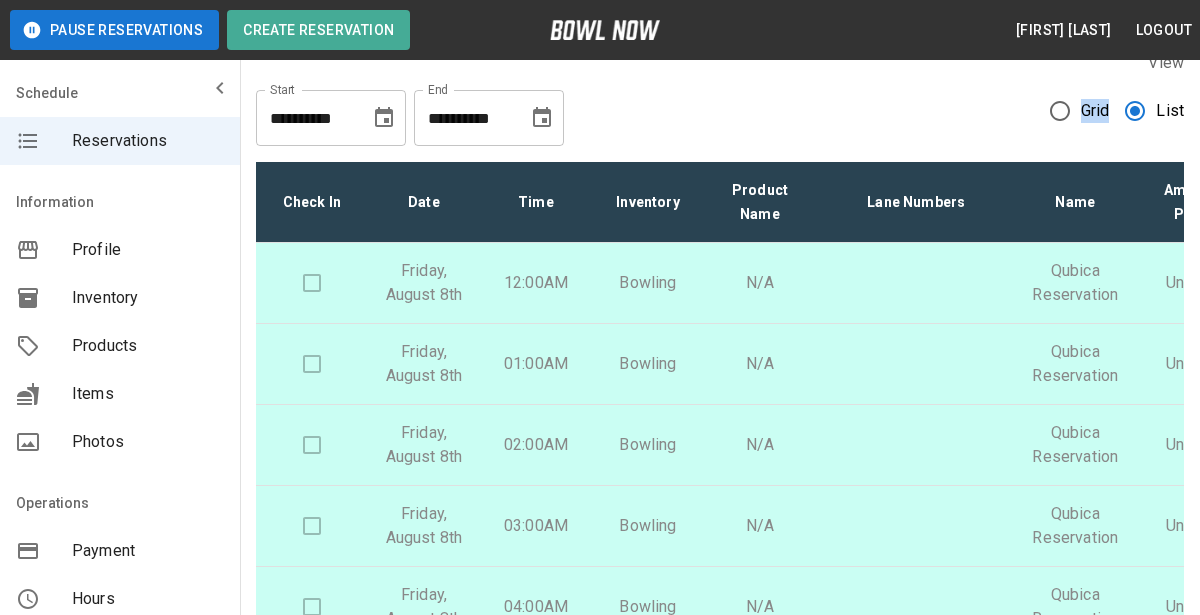 click on "**********" at bounding box center (720, 110) 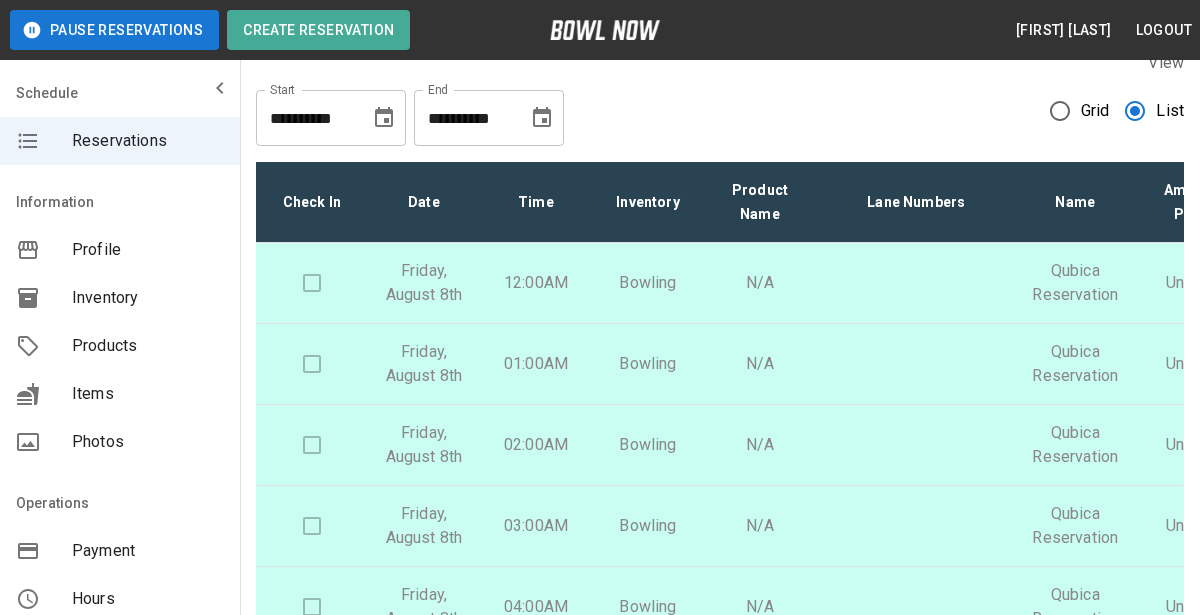 click on "**********" at bounding box center [720, 110] 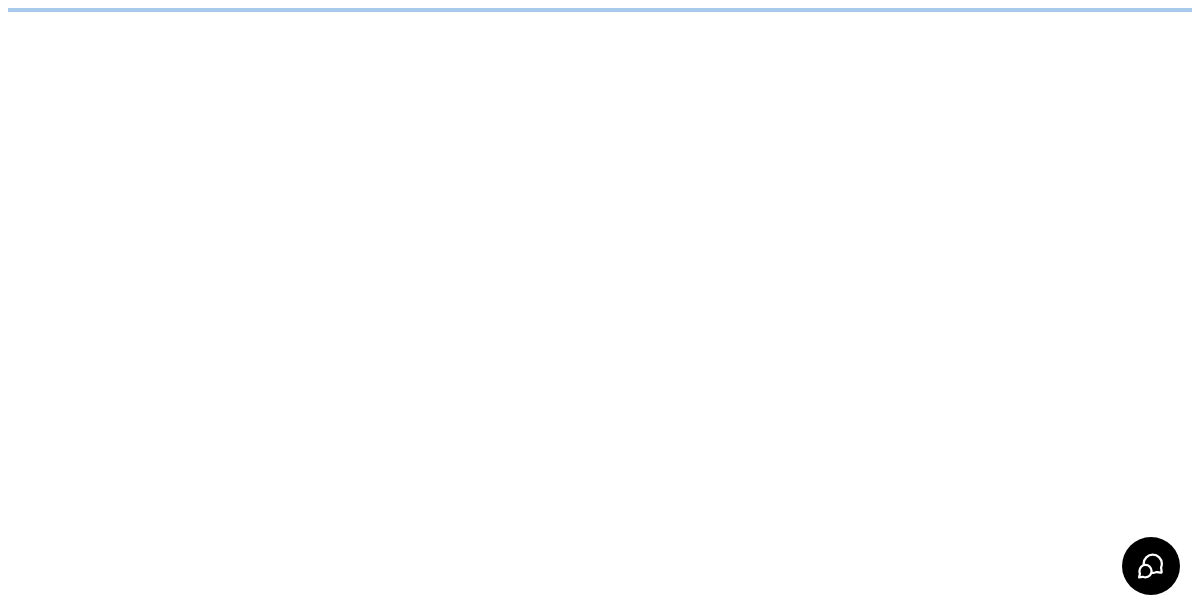 scroll, scrollTop: 0, scrollLeft: 0, axis: both 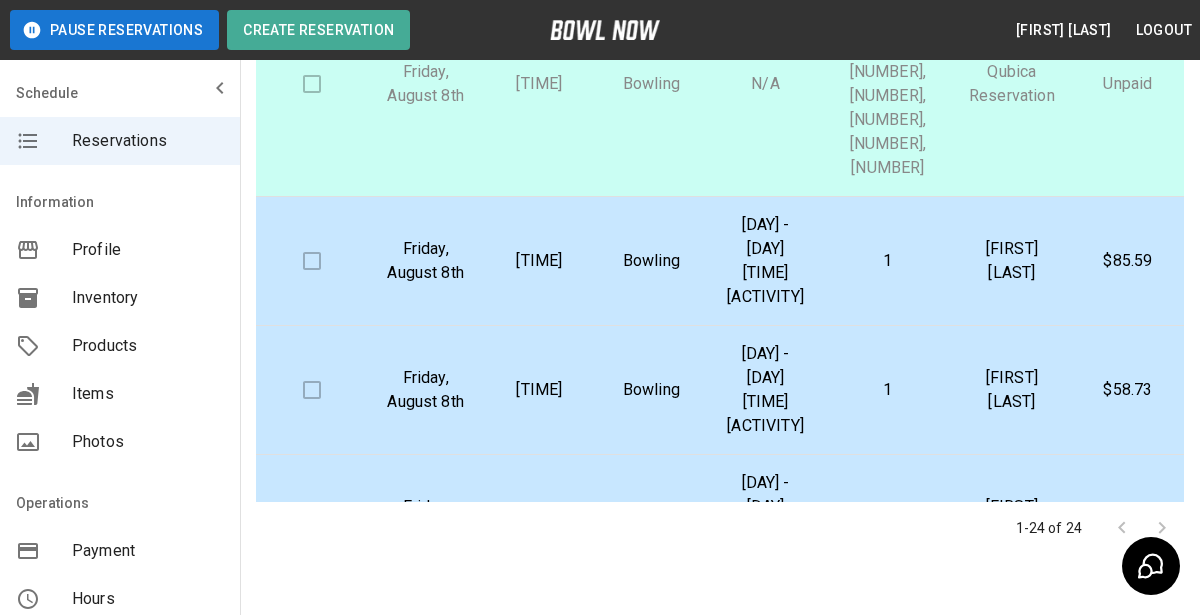 click on "1" at bounding box center (888, 261) 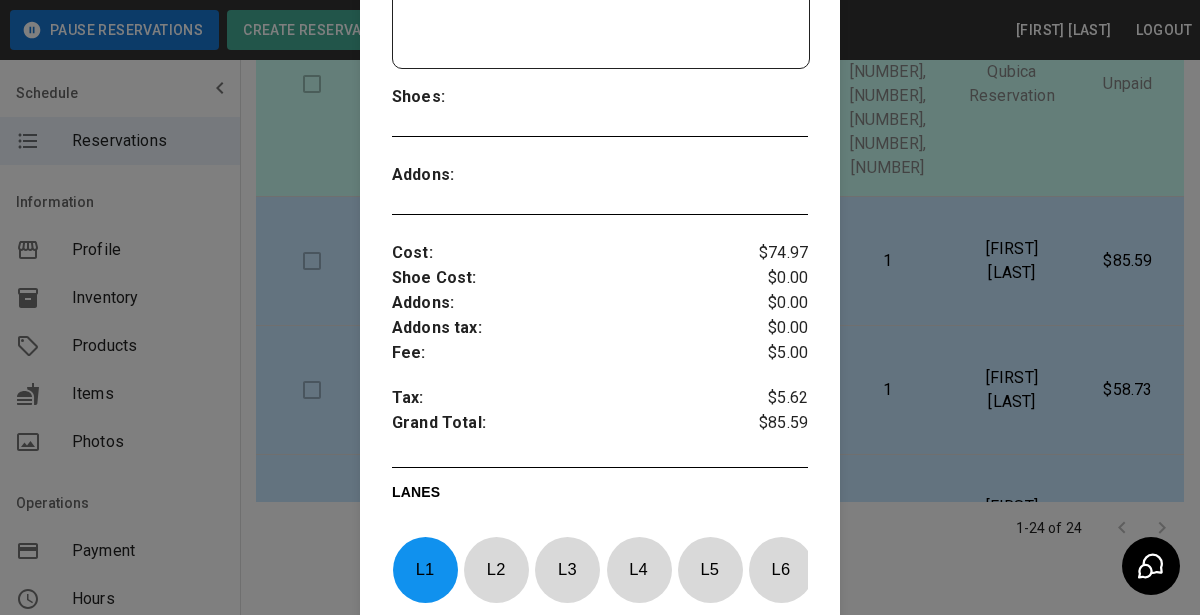 scroll, scrollTop: 535, scrollLeft: 0, axis: vertical 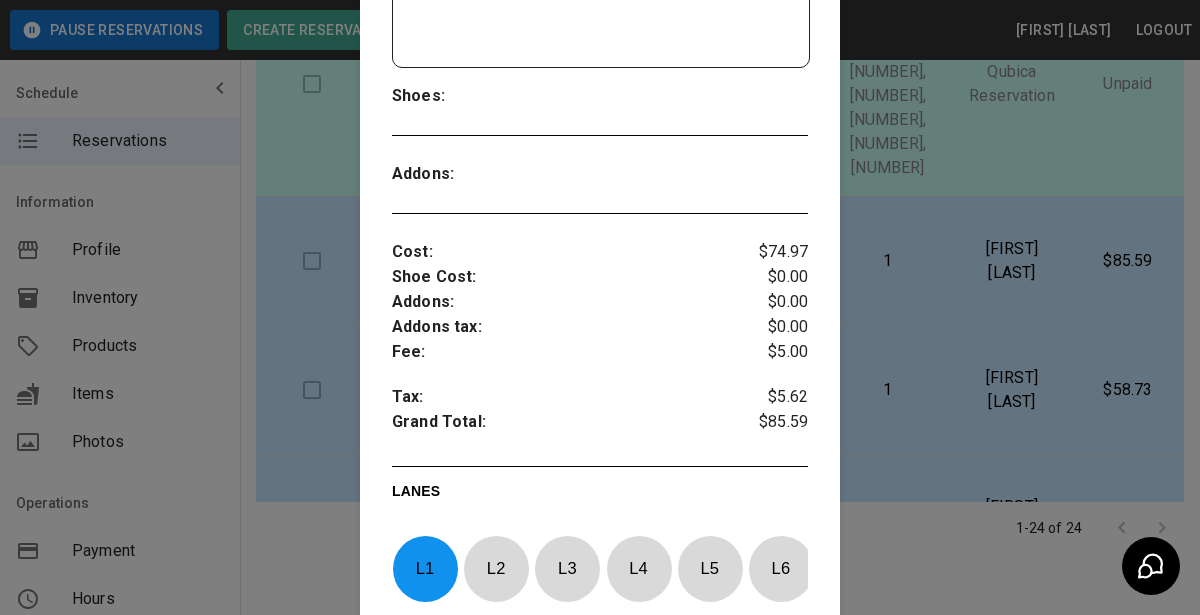 click at bounding box center [600, 307] 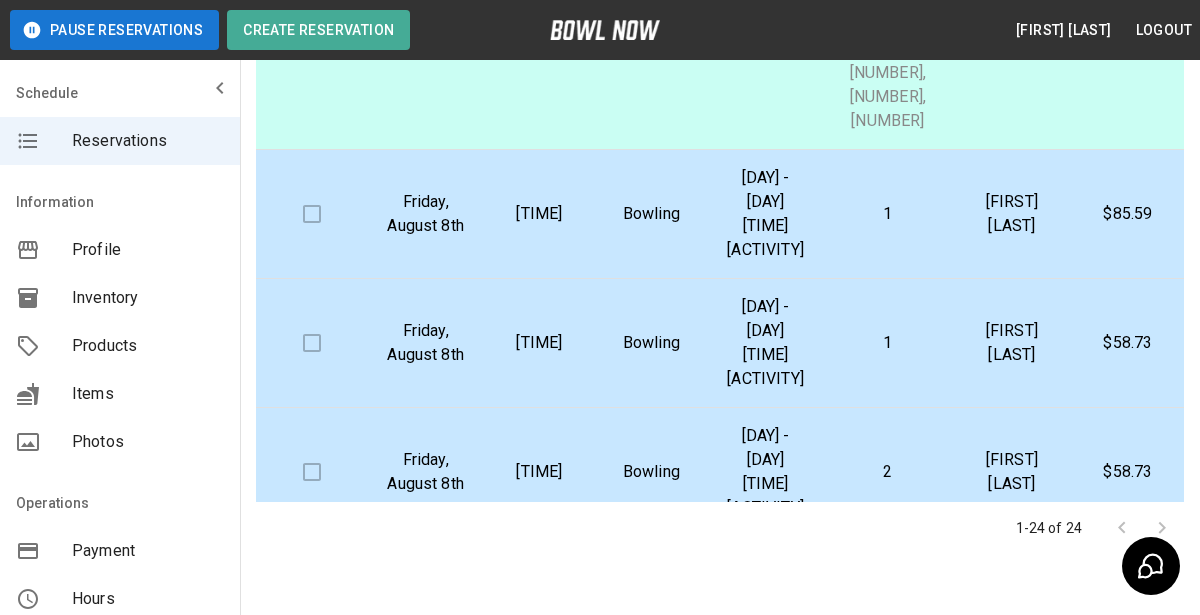 scroll, scrollTop: 570, scrollLeft: 0, axis: vertical 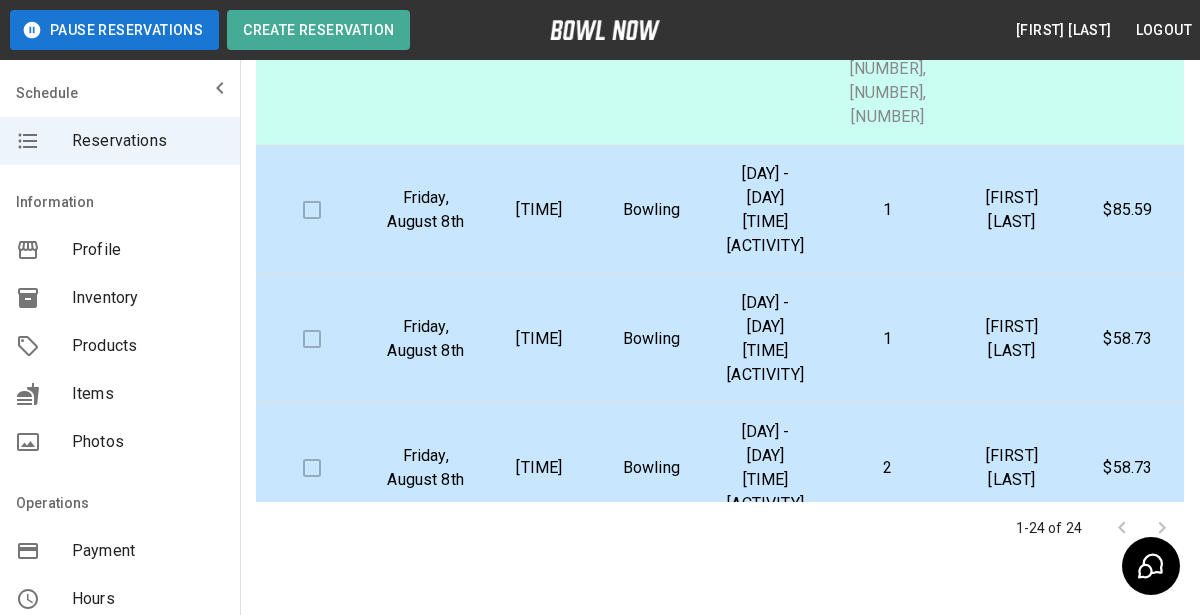 click on "Bowling" at bounding box center [651, 339] 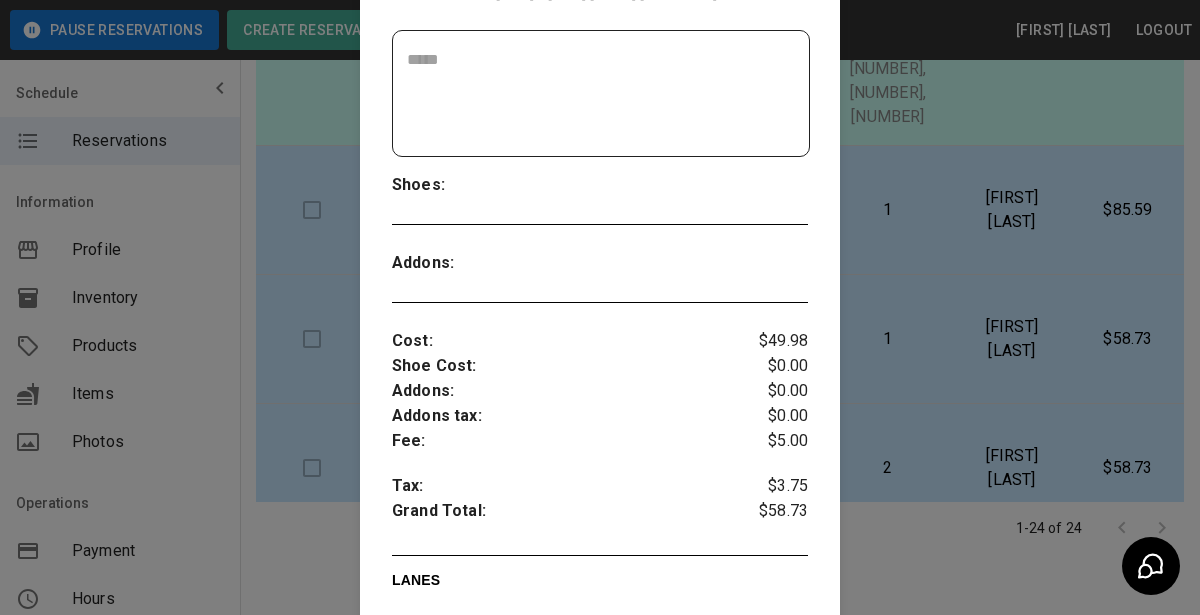 scroll, scrollTop: 457, scrollLeft: 0, axis: vertical 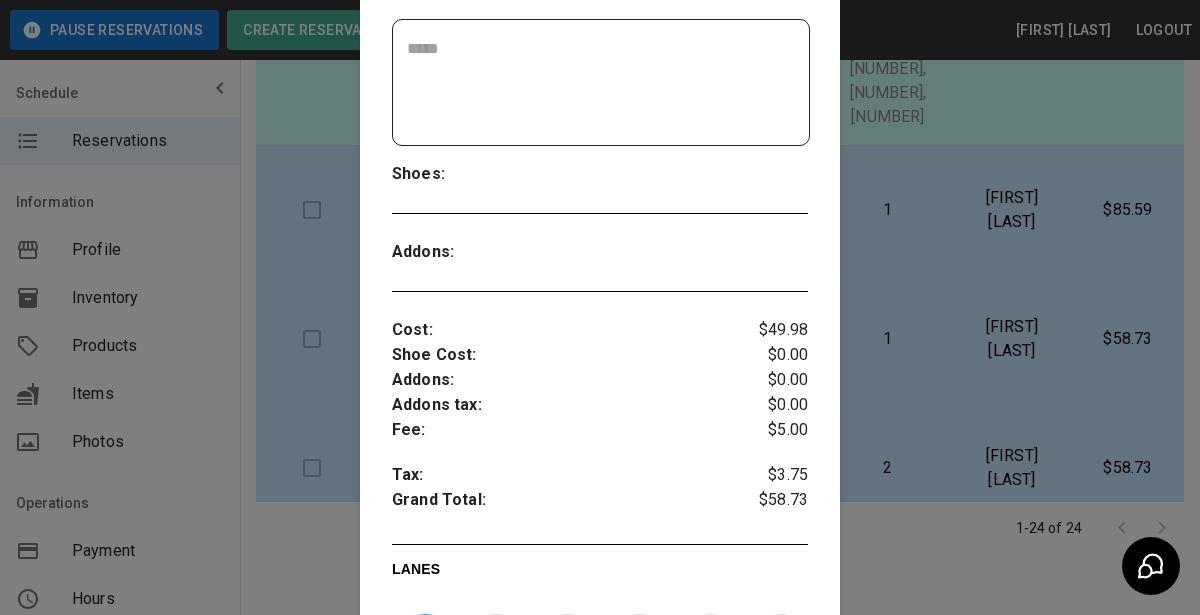 click at bounding box center (600, 307) 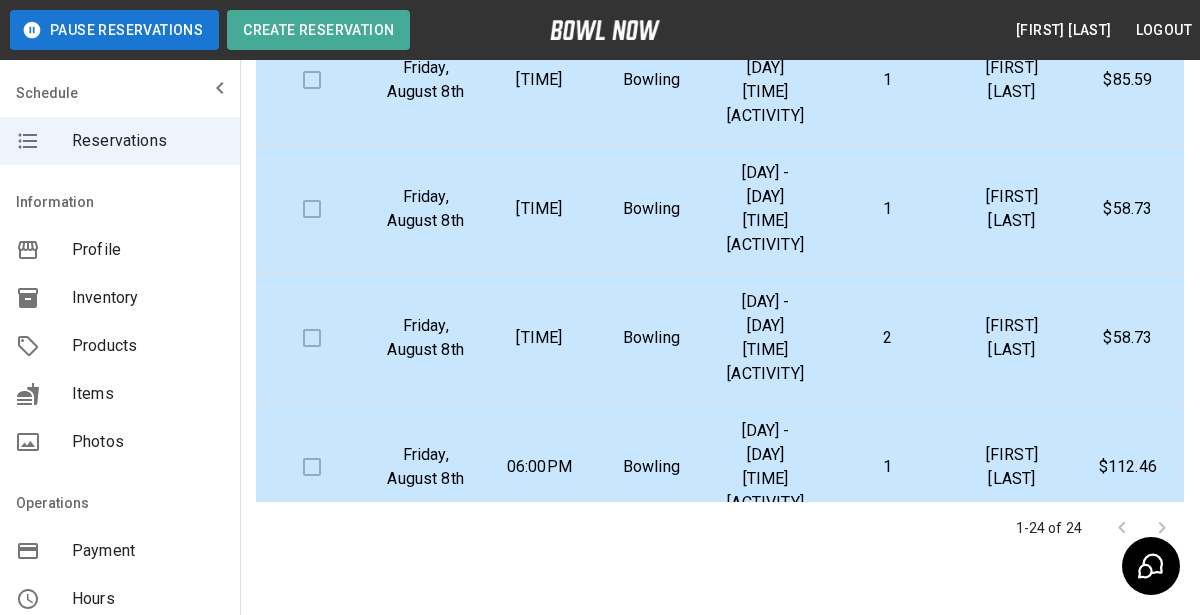 scroll, scrollTop: 706, scrollLeft: 0, axis: vertical 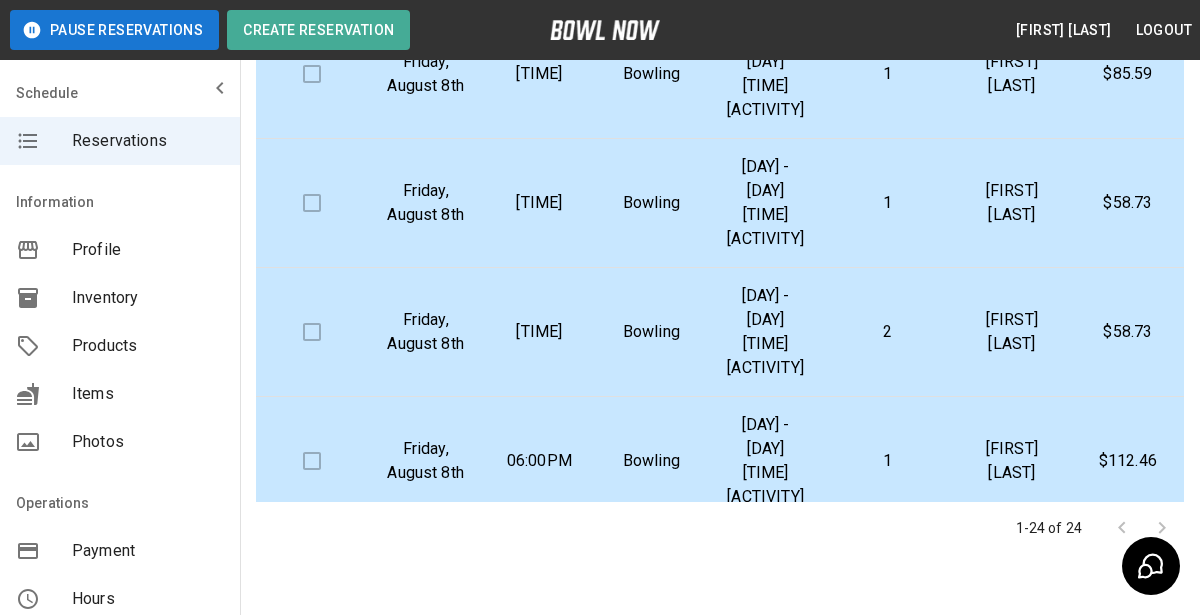click on "Friday-Sunday Morning-Evening Bowling" at bounding box center (765, 332) 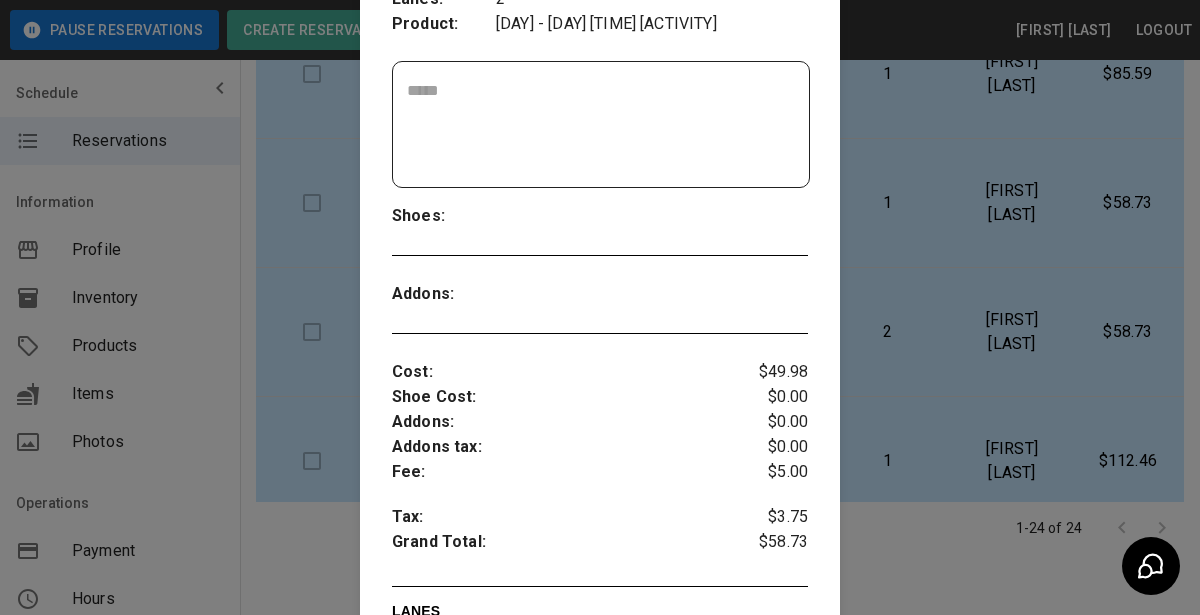 scroll, scrollTop: 417, scrollLeft: 0, axis: vertical 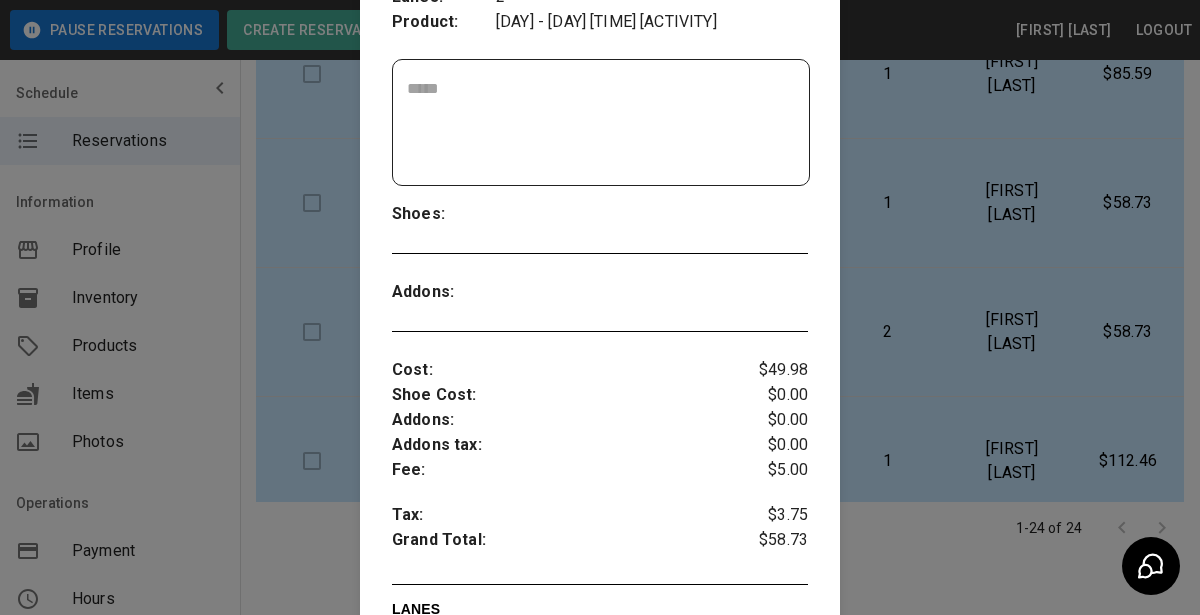 click at bounding box center (600, 307) 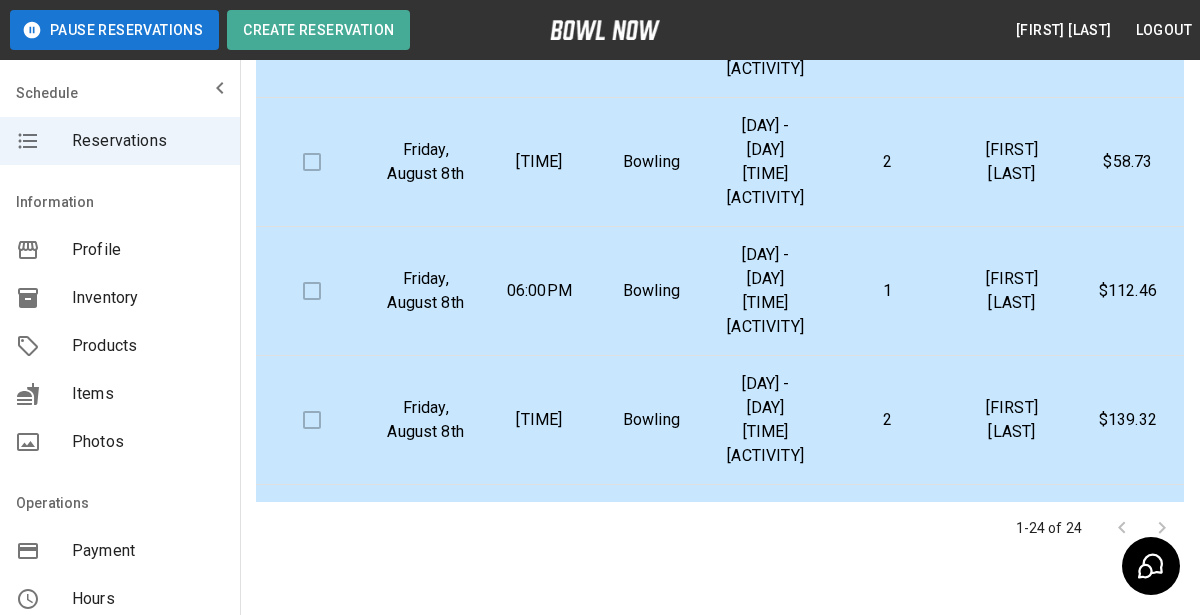 scroll, scrollTop: 882, scrollLeft: 0, axis: vertical 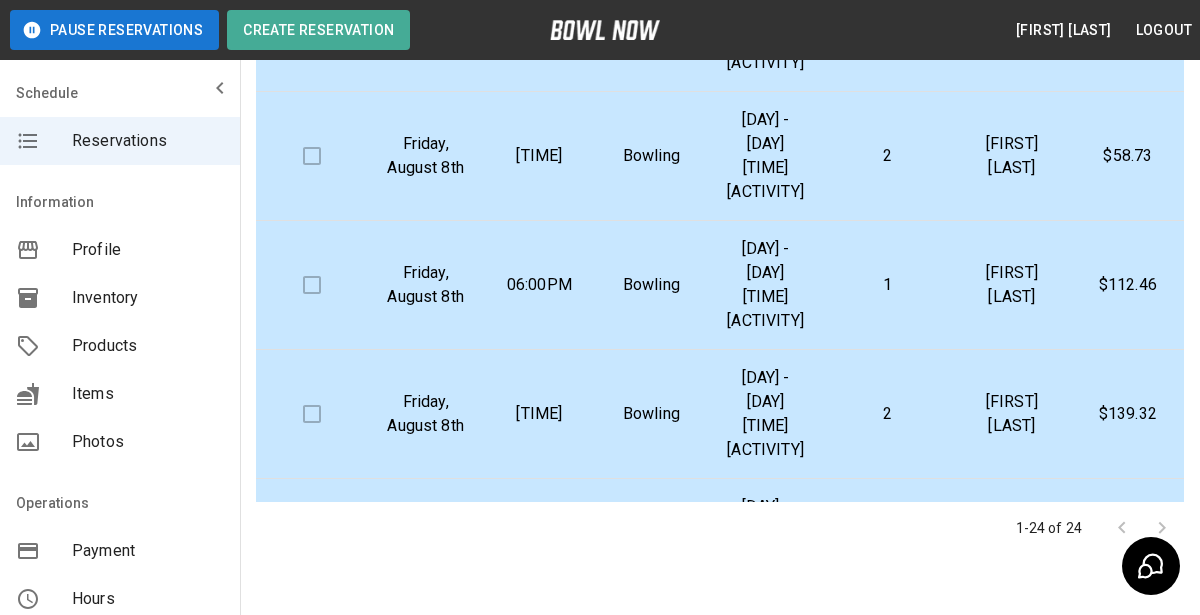 click on "Bowling" at bounding box center (651, 285) 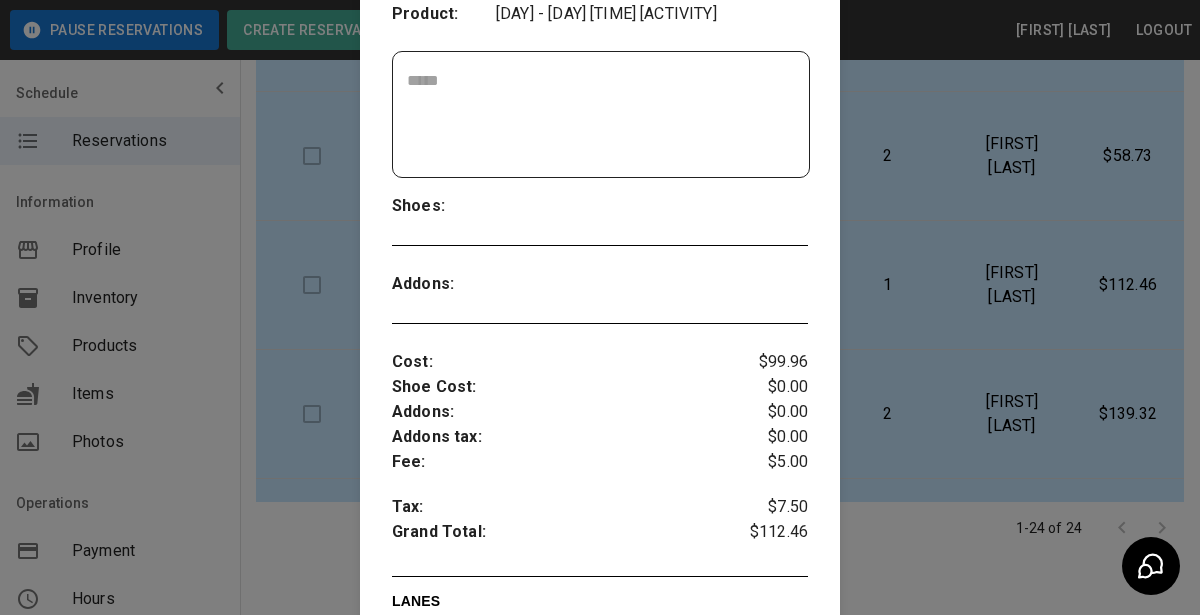 scroll, scrollTop: 426, scrollLeft: 0, axis: vertical 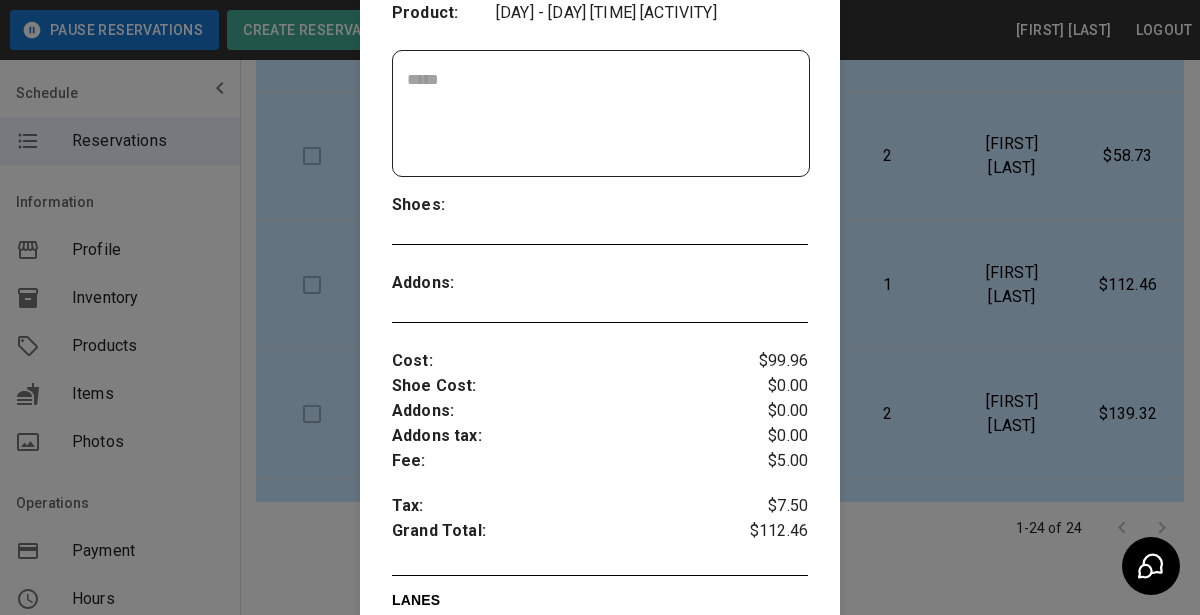 click at bounding box center (600, 307) 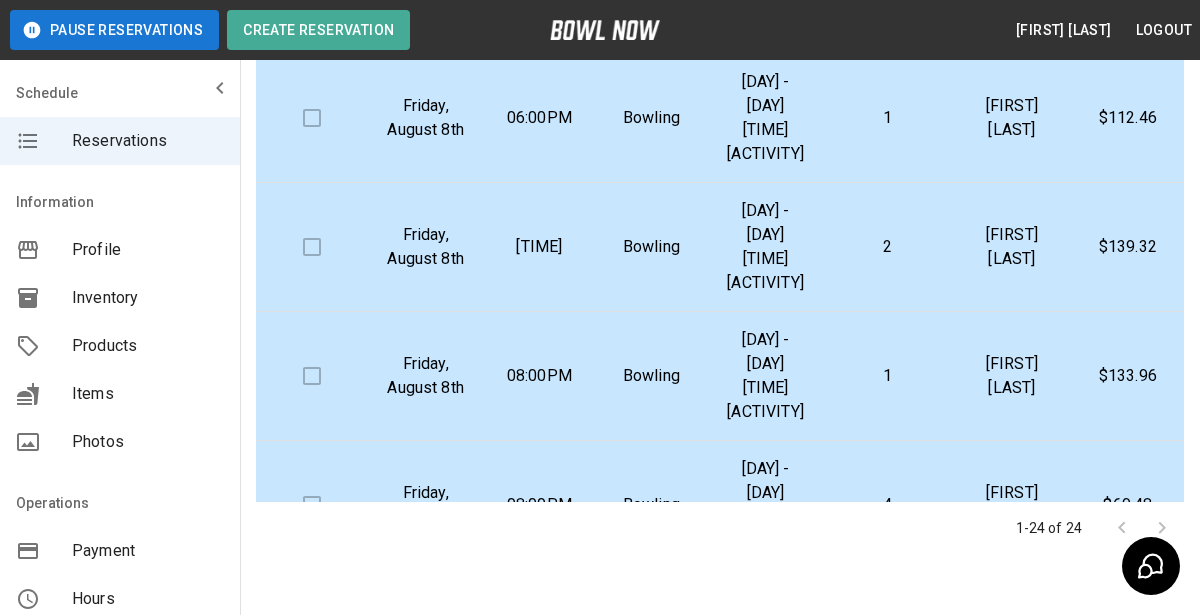 scroll, scrollTop: 1065, scrollLeft: 0, axis: vertical 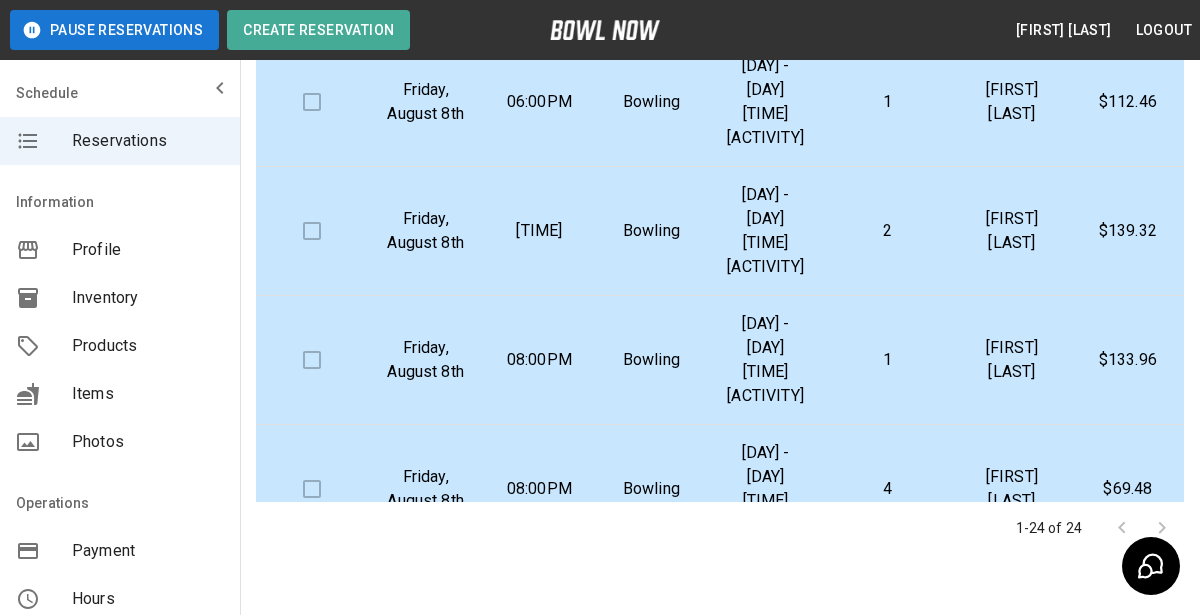 click on "06:30PM" at bounding box center [539, 231] 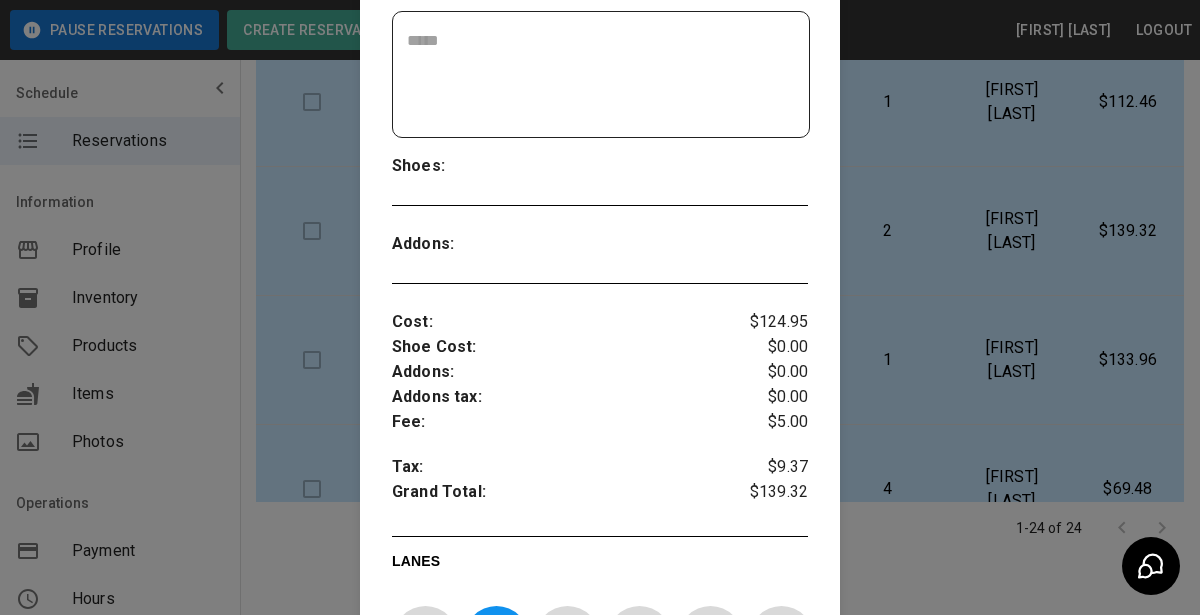 scroll, scrollTop: 465, scrollLeft: 0, axis: vertical 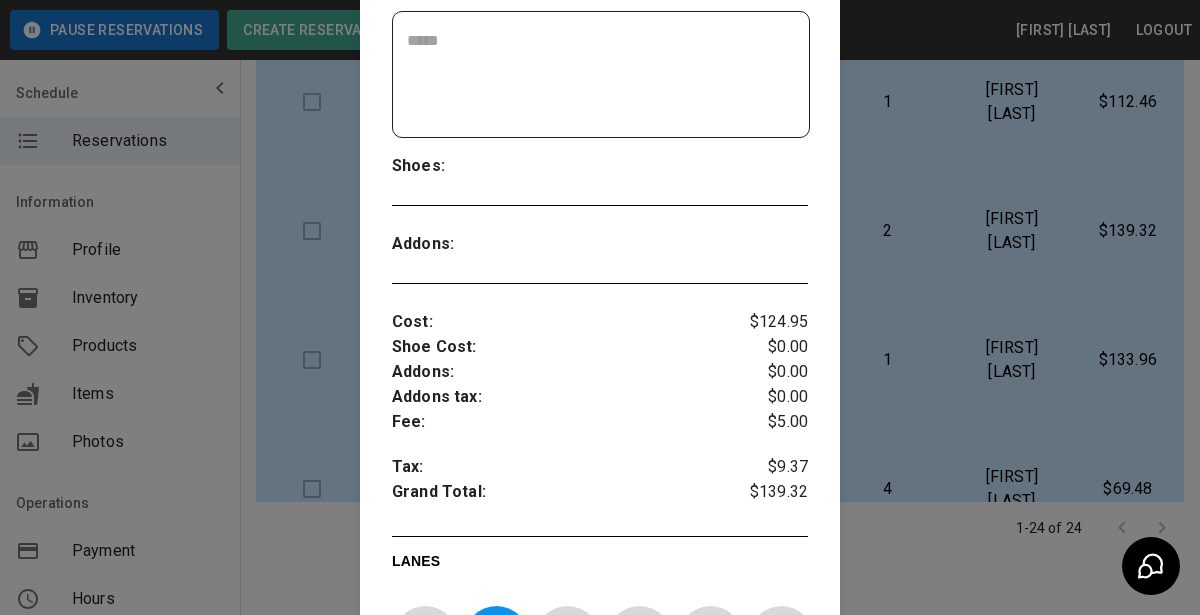 click at bounding box center (600, 307) 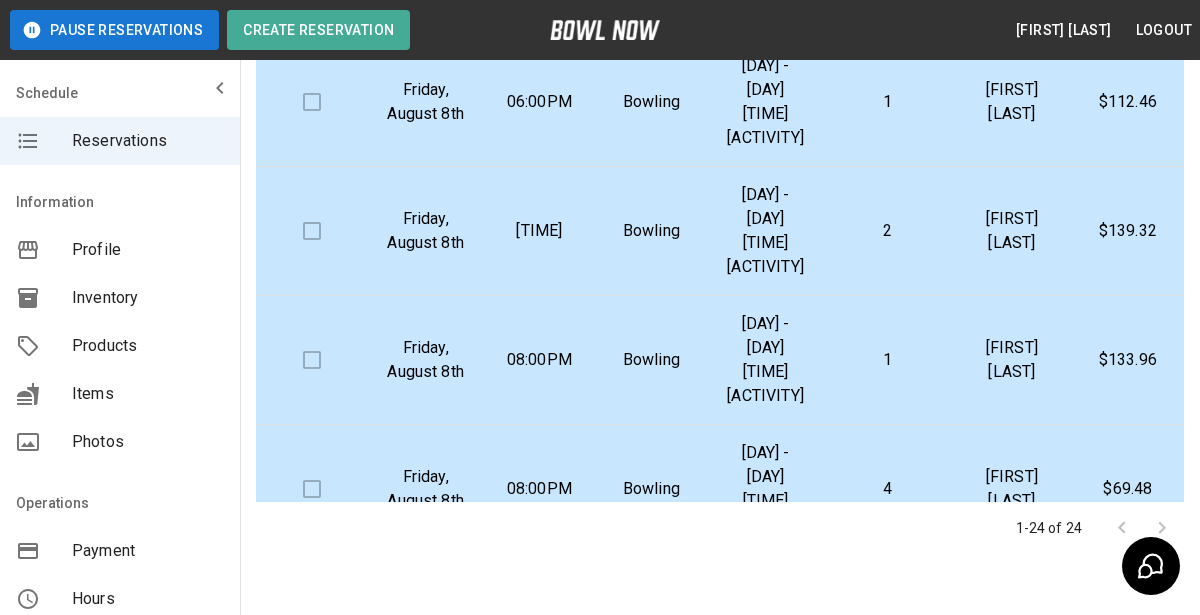 click on "Bowling" at bounding box center (651, 360) 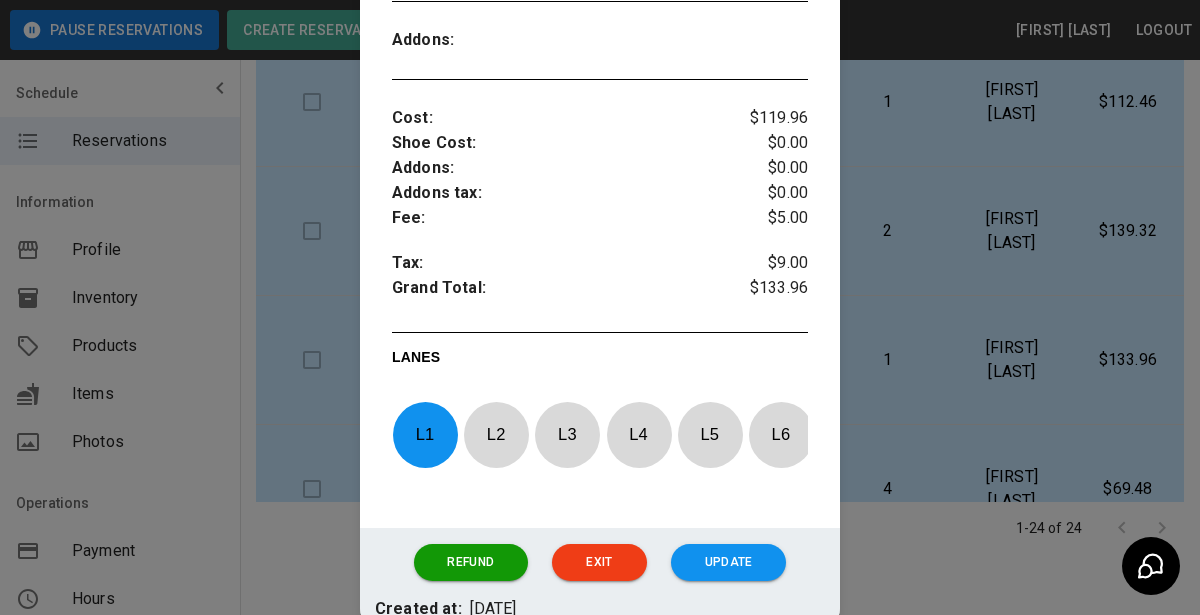 scroll, scrollTop: 740, scrollLeft: 0, axis: vertical 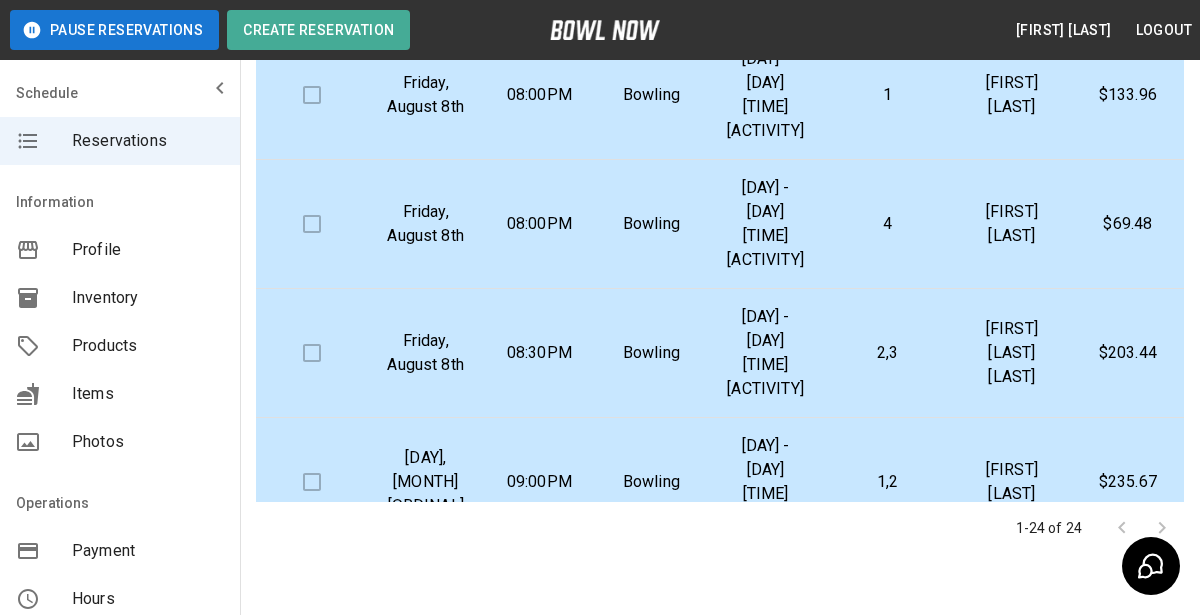 click on "Friday-Saturday Night Galactic Bowling" at bounding box center (765, 224) 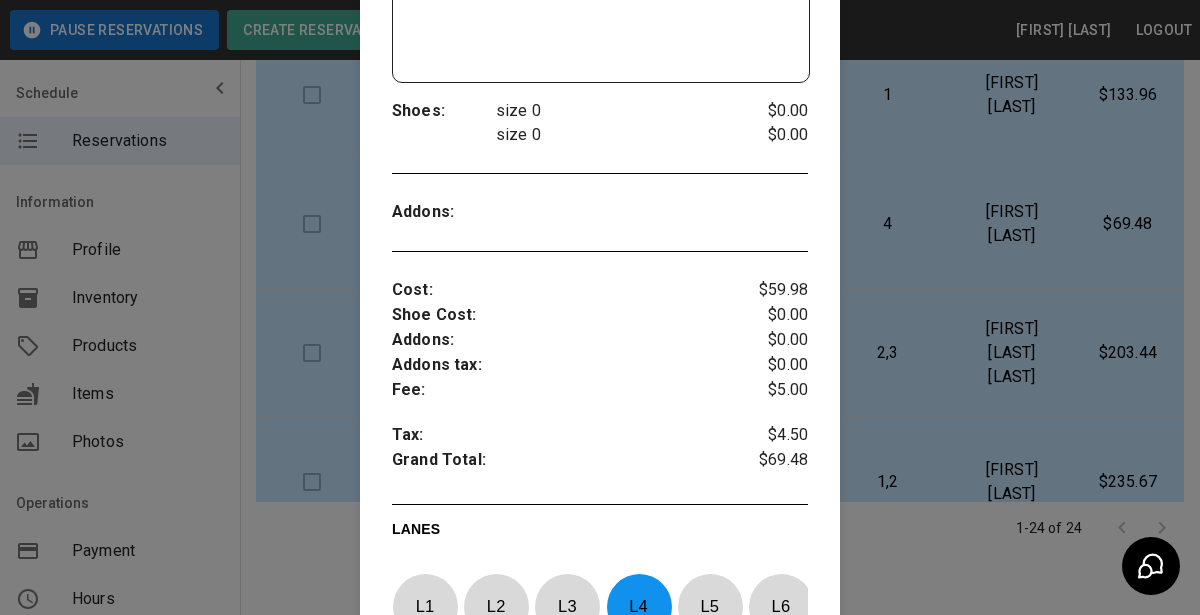 scroll, scrollTop: 521, scrollLeft: 0, axis: vertical 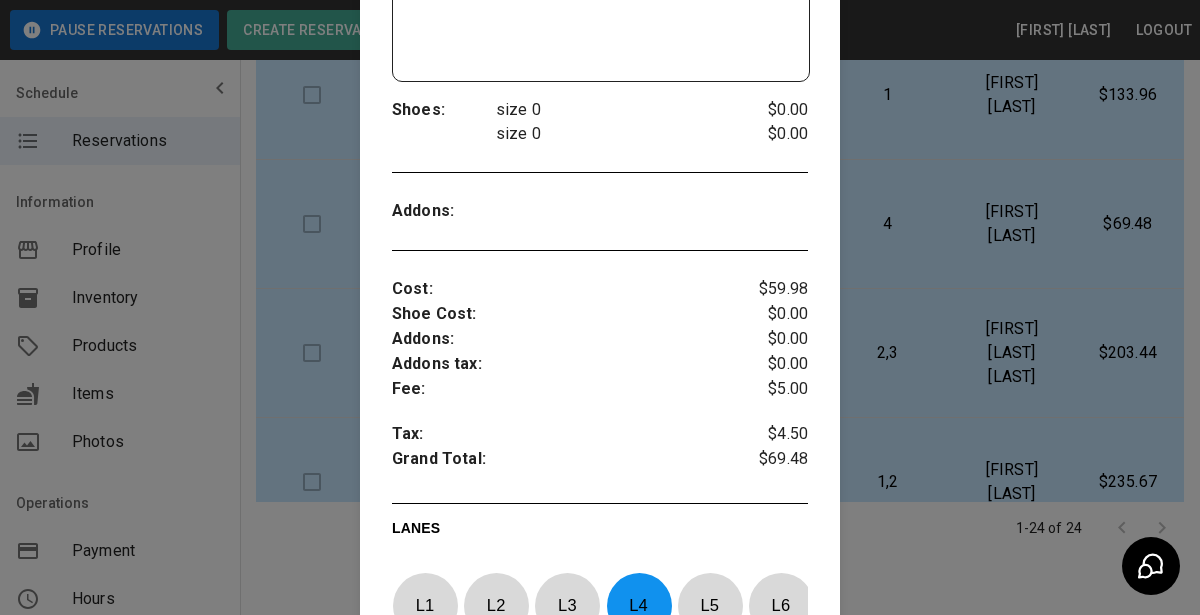click at bounding box center (600, 307) 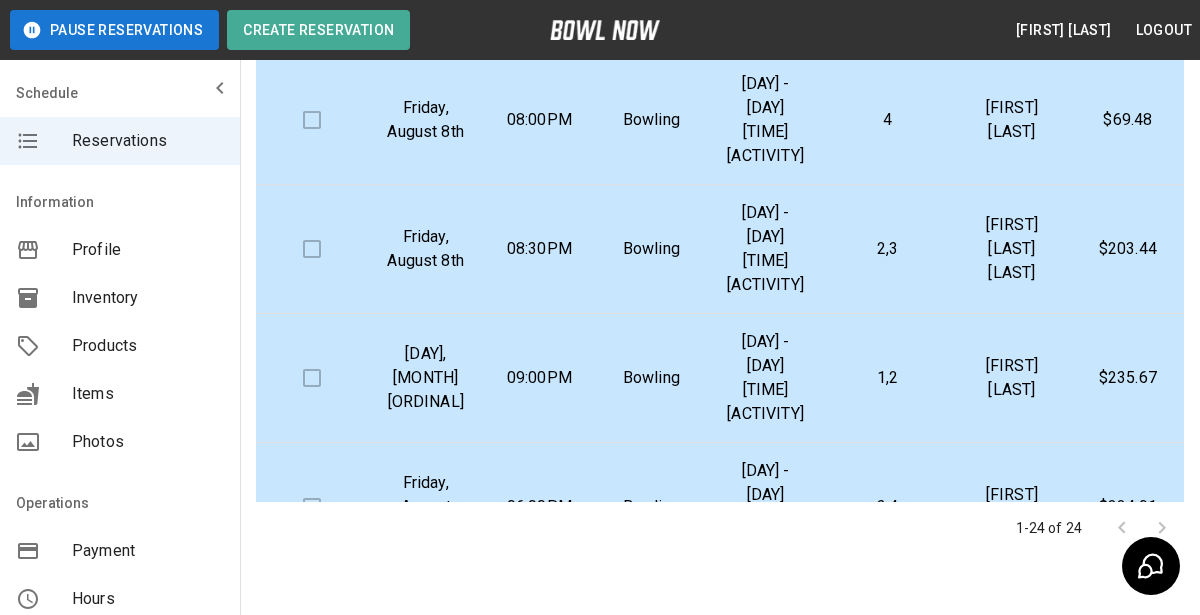 scroll, scrollTop: 1438, scrollLeft: 0, axis: vertical 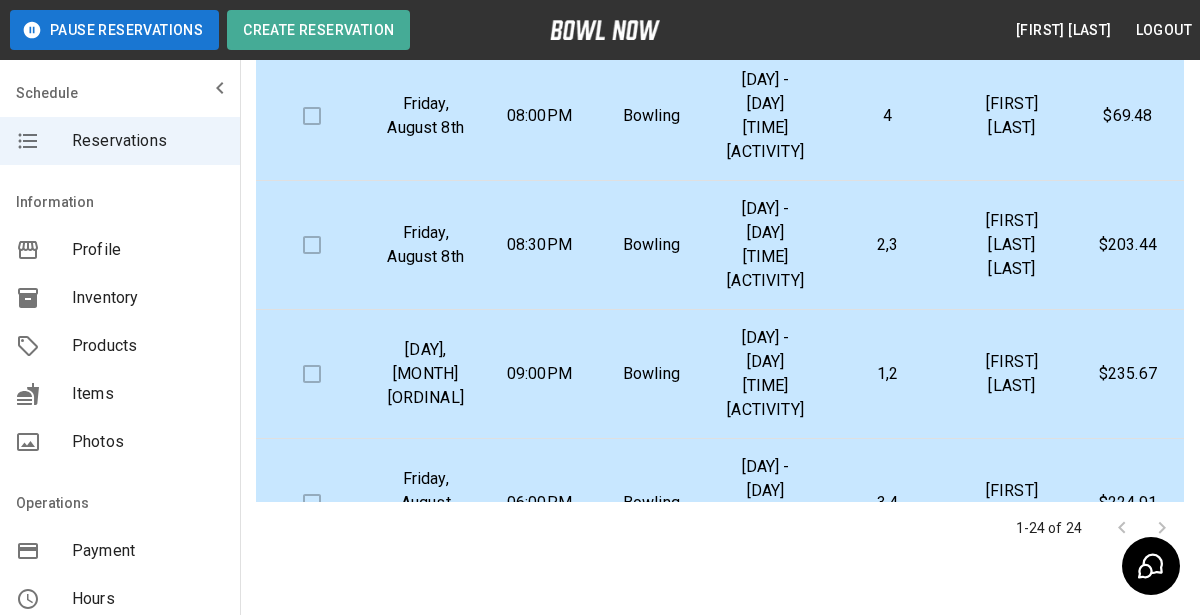 click on "2,3" at bounding box center (888, 245) 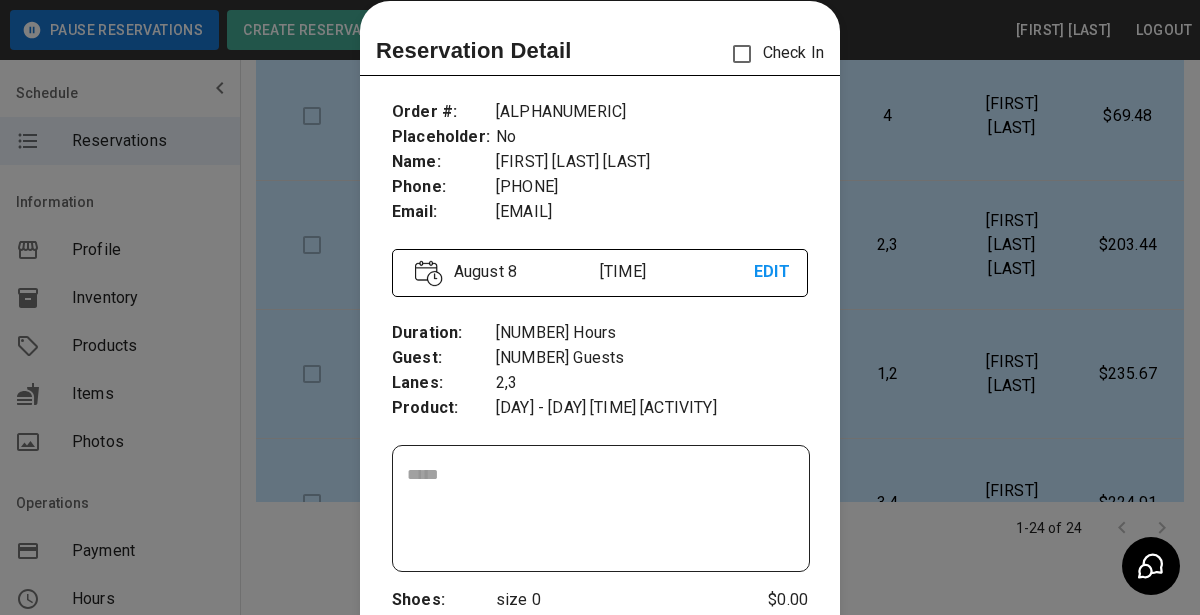 scroll, scrollTop: 630, scrollLeft: 0, axis: vertical 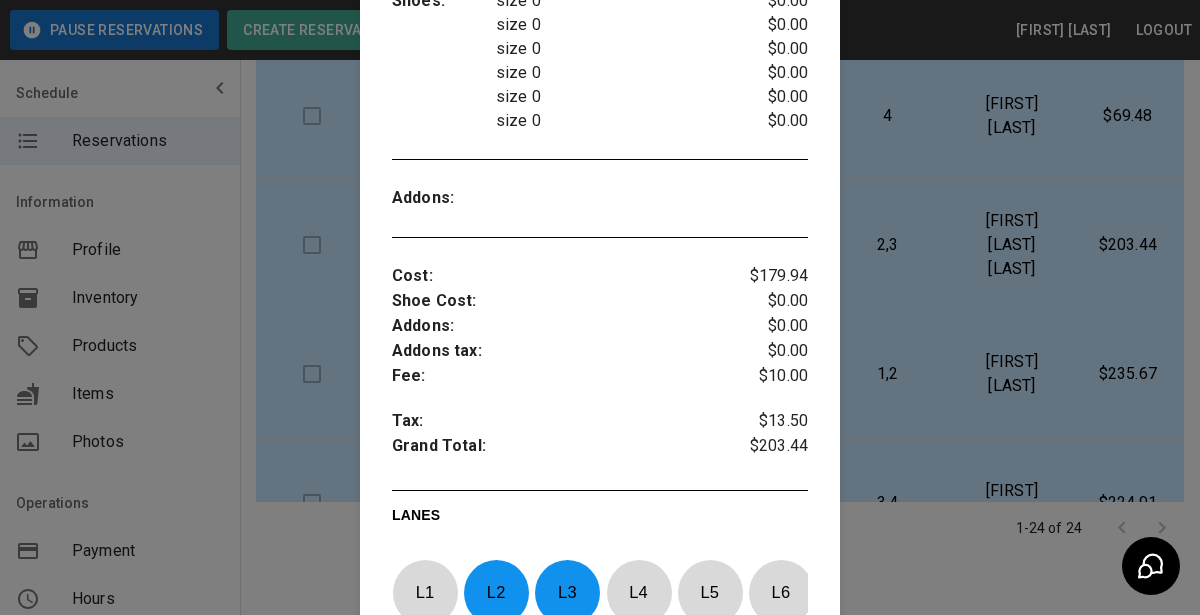 click at bounding box center (600, 307) 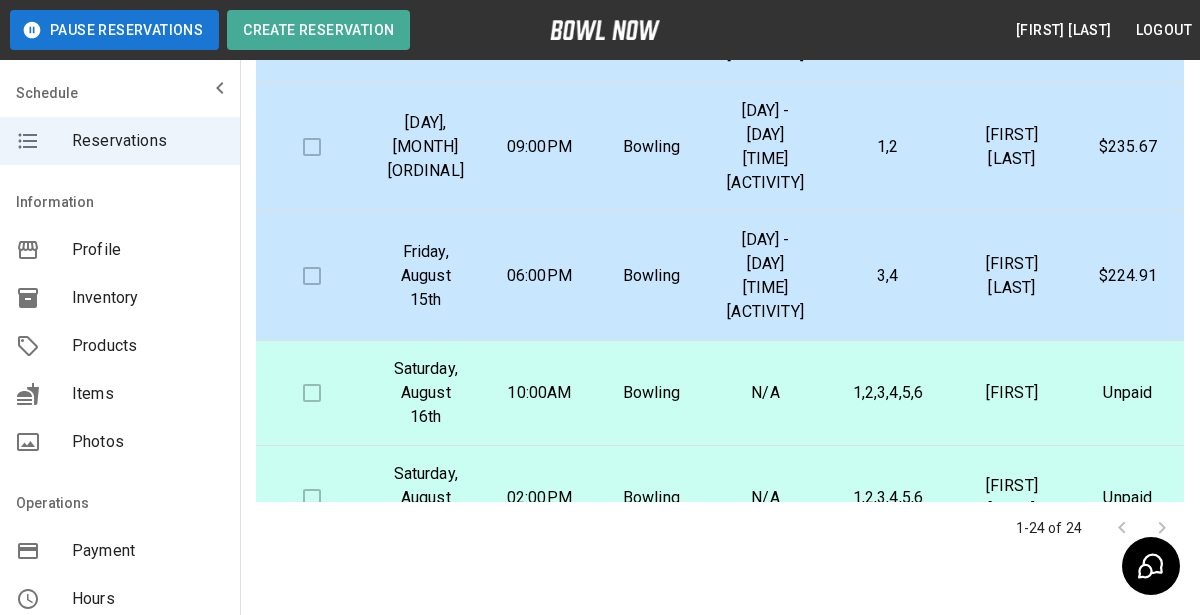 scroll, scrollTop: 1666, scrollLeft: 0, axis: vertical 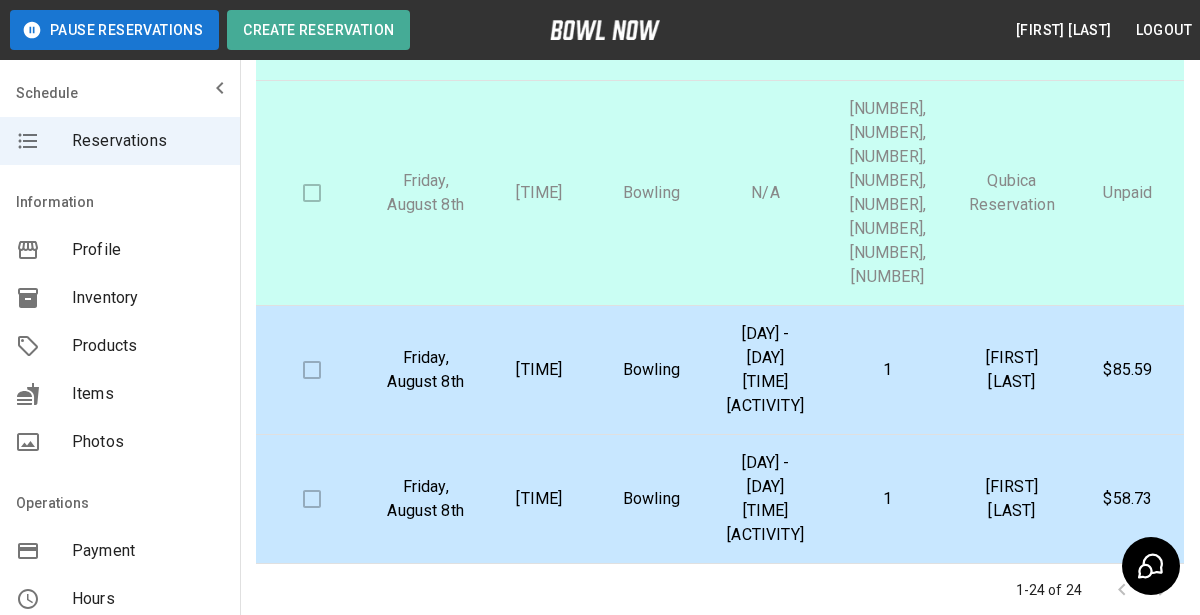 click on "[FIRST] [LAST]" at bounding box center (1012, 370) 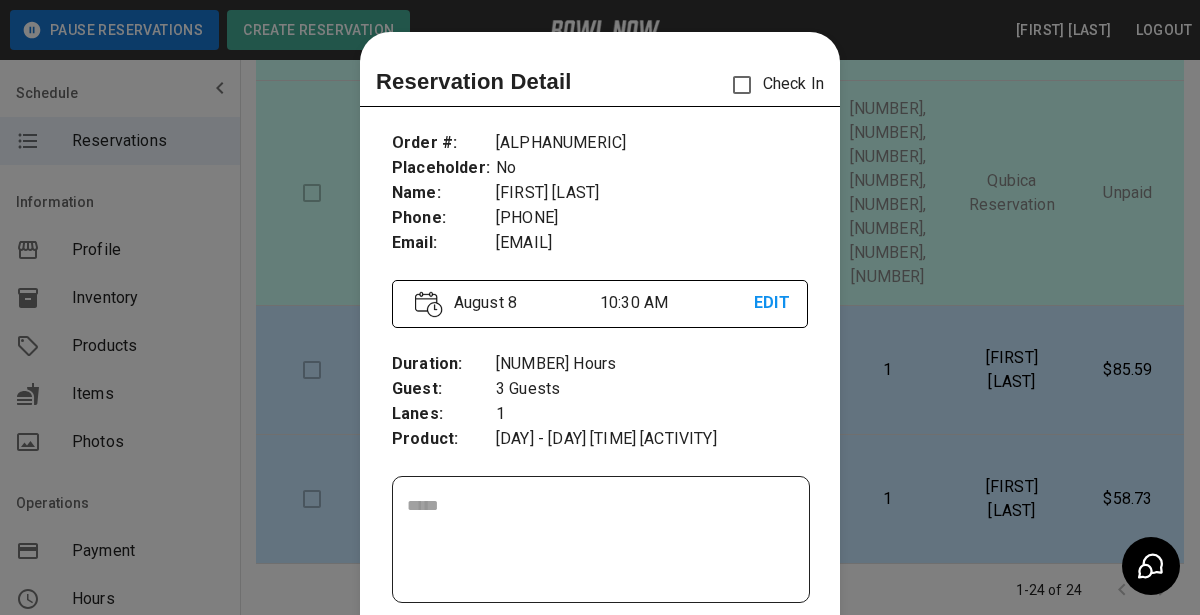 scroll, scrollTop: 31, scrollLeft: 0, axis: vertical 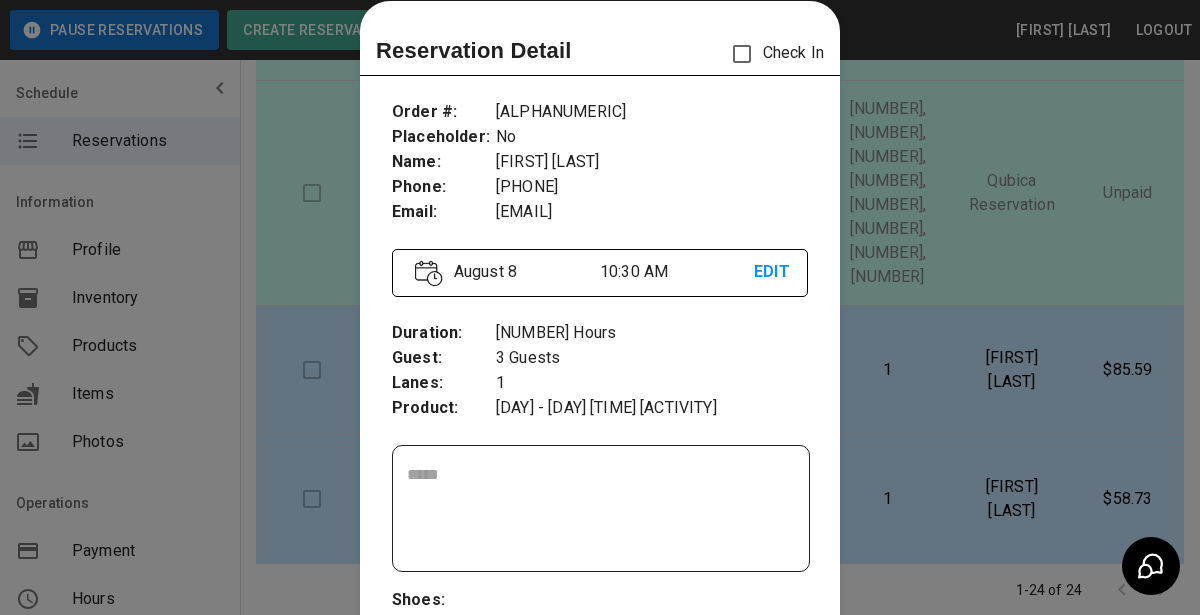 click at bounding box center (600, 307) 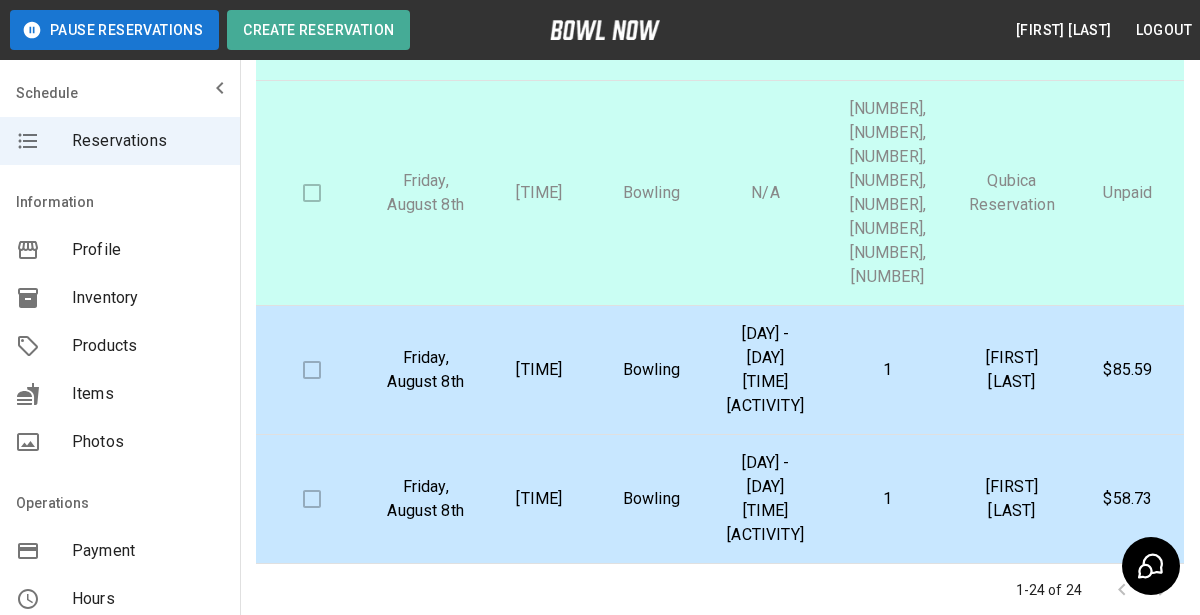 click on "[FIRST] [LAST]" at bounding box center (1012, 499) 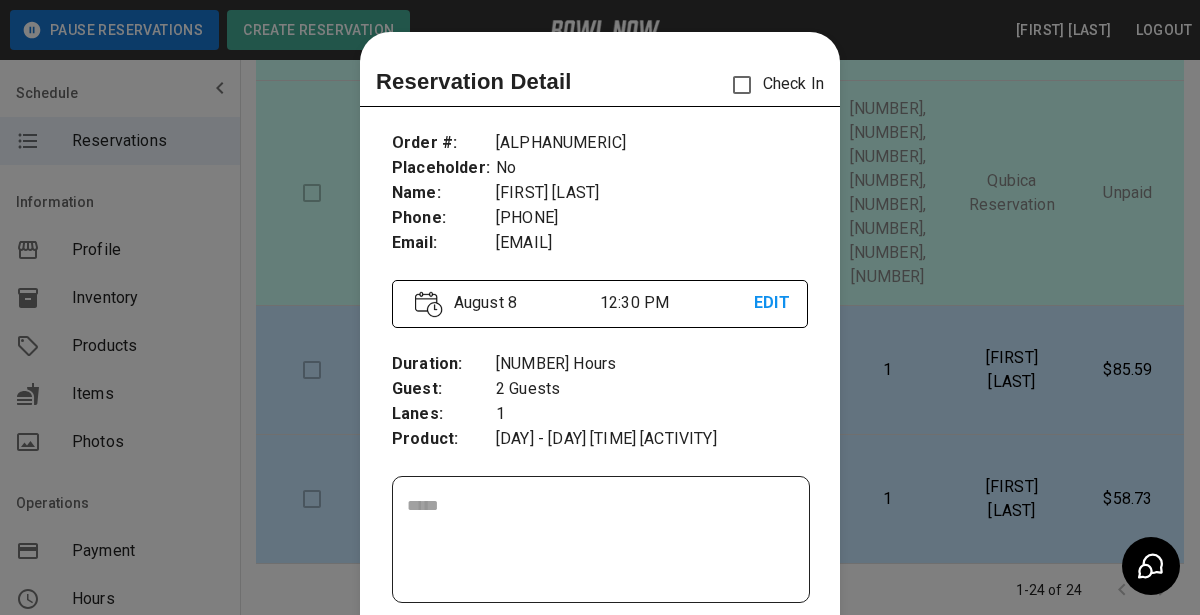 scroll, scrollTop: 31, scrollLeft: 0, axis: vertical 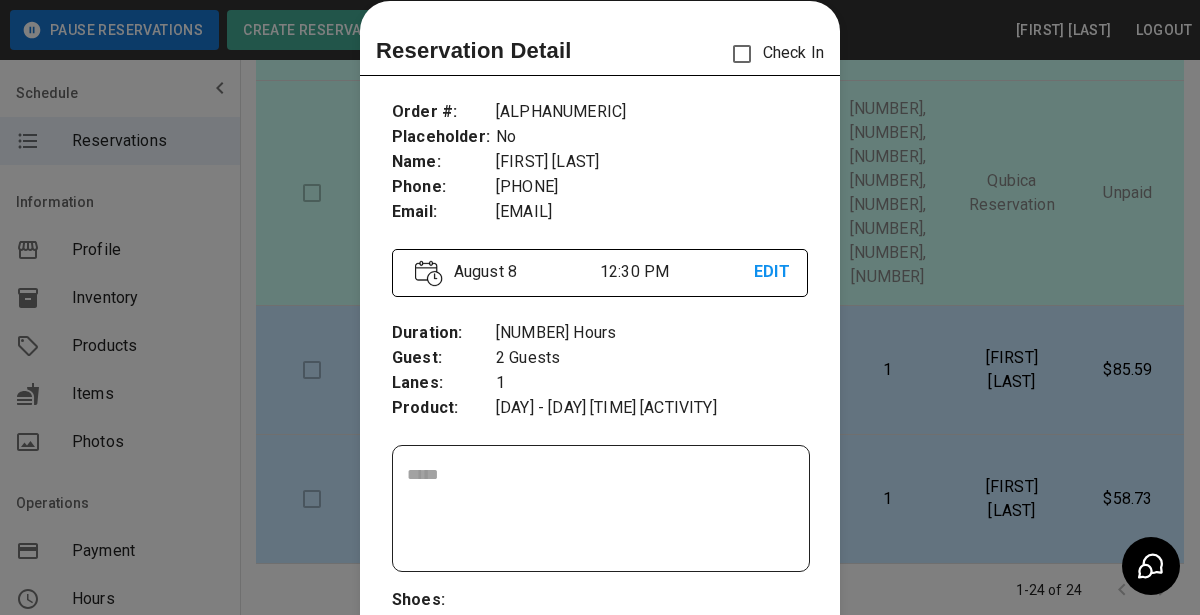 click at bounding box center (600, 307) 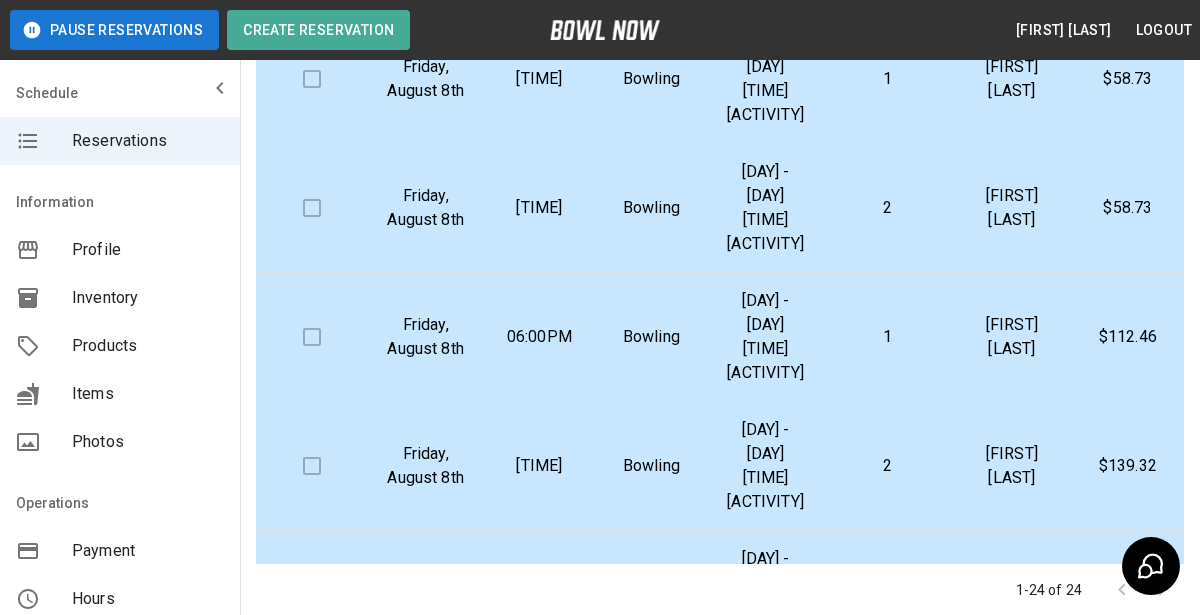 scroll, scrollTop: 891, scrollLeft: 0, axis: vertical 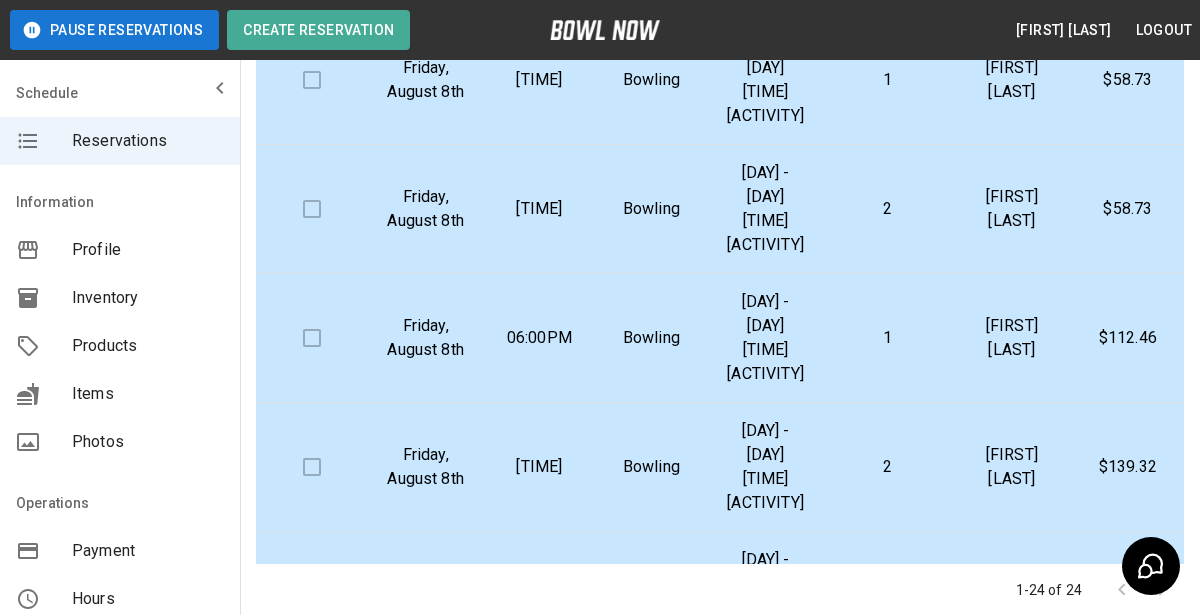 click on "Bowling" at bounding box center (651, 467) 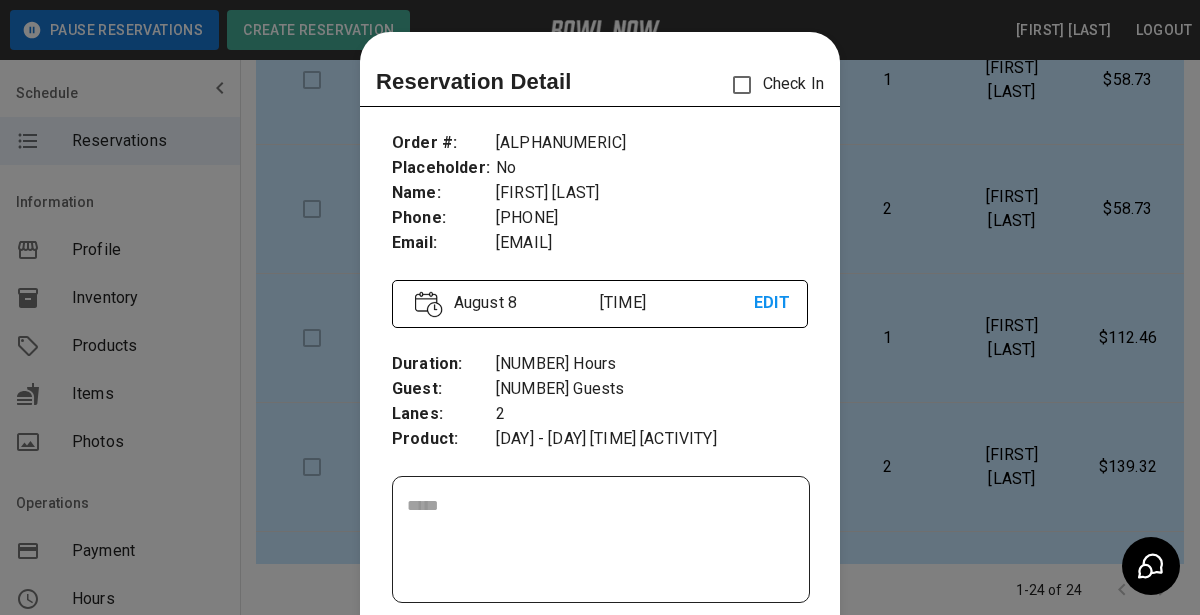 scroll, scrollTop: 31, scrollLeft: 0, axis: vertical 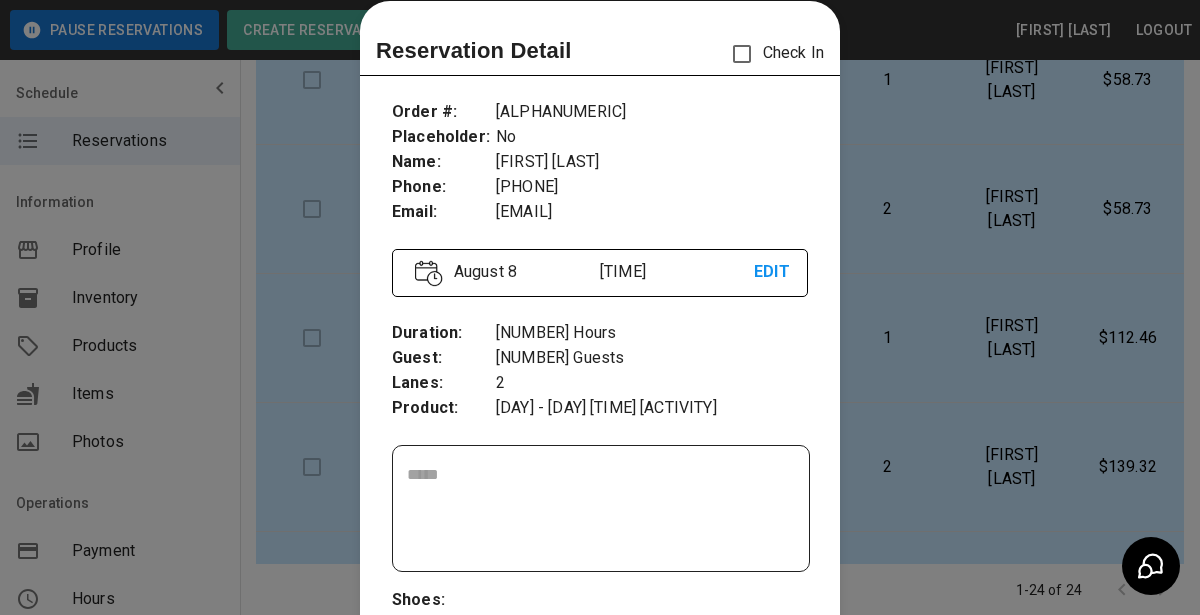click at bounding box center (600, 307) 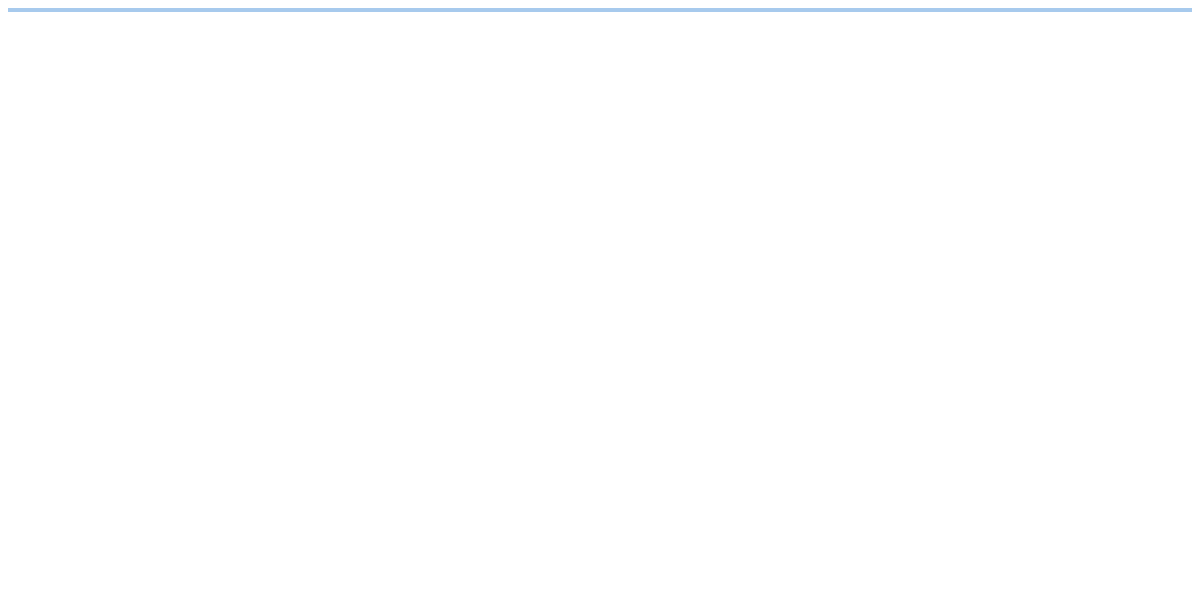 scroll, scrollTop: 0, scrollLeft: 0, axis: both 